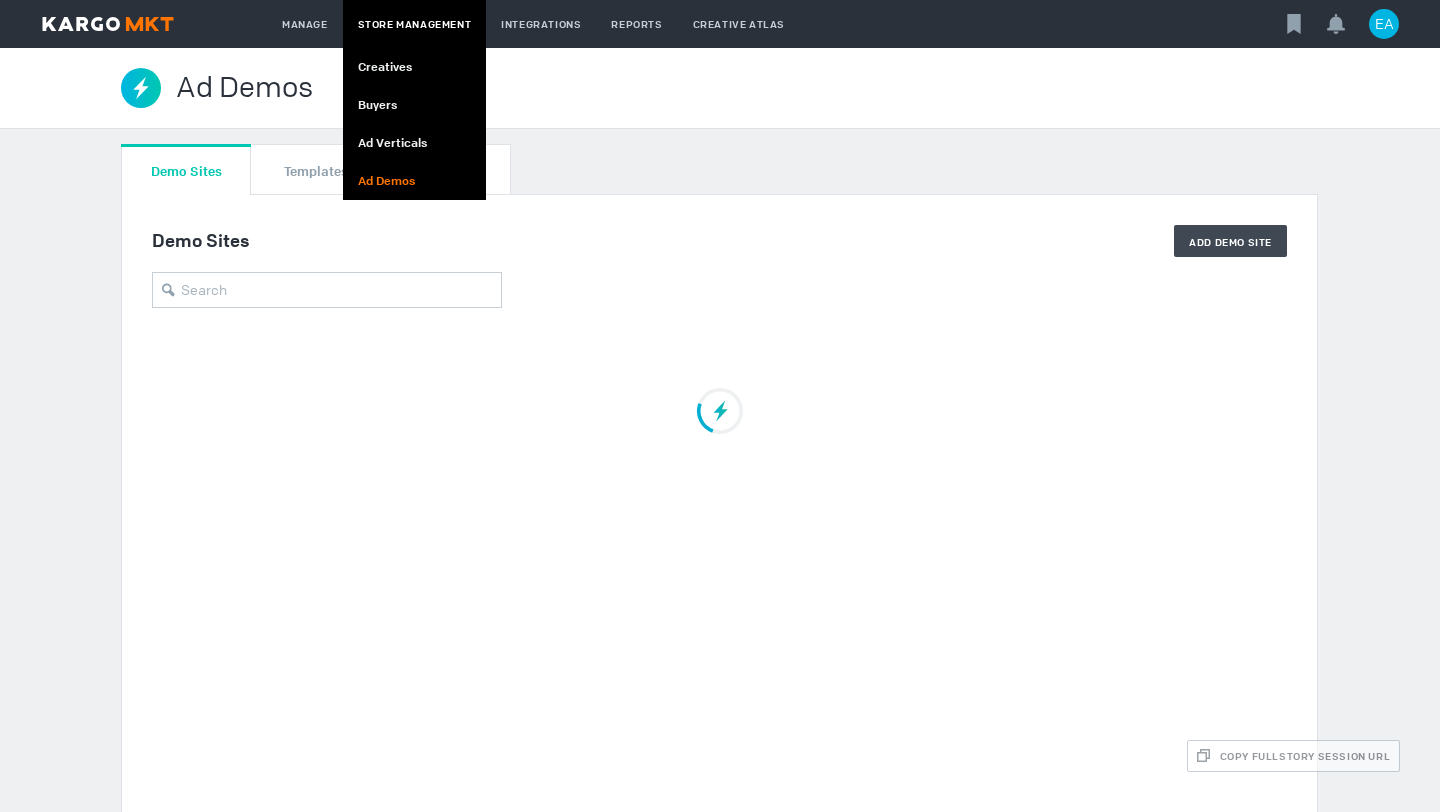 scroll, scrollTop: 0, scrollLeft: 0, axis: both 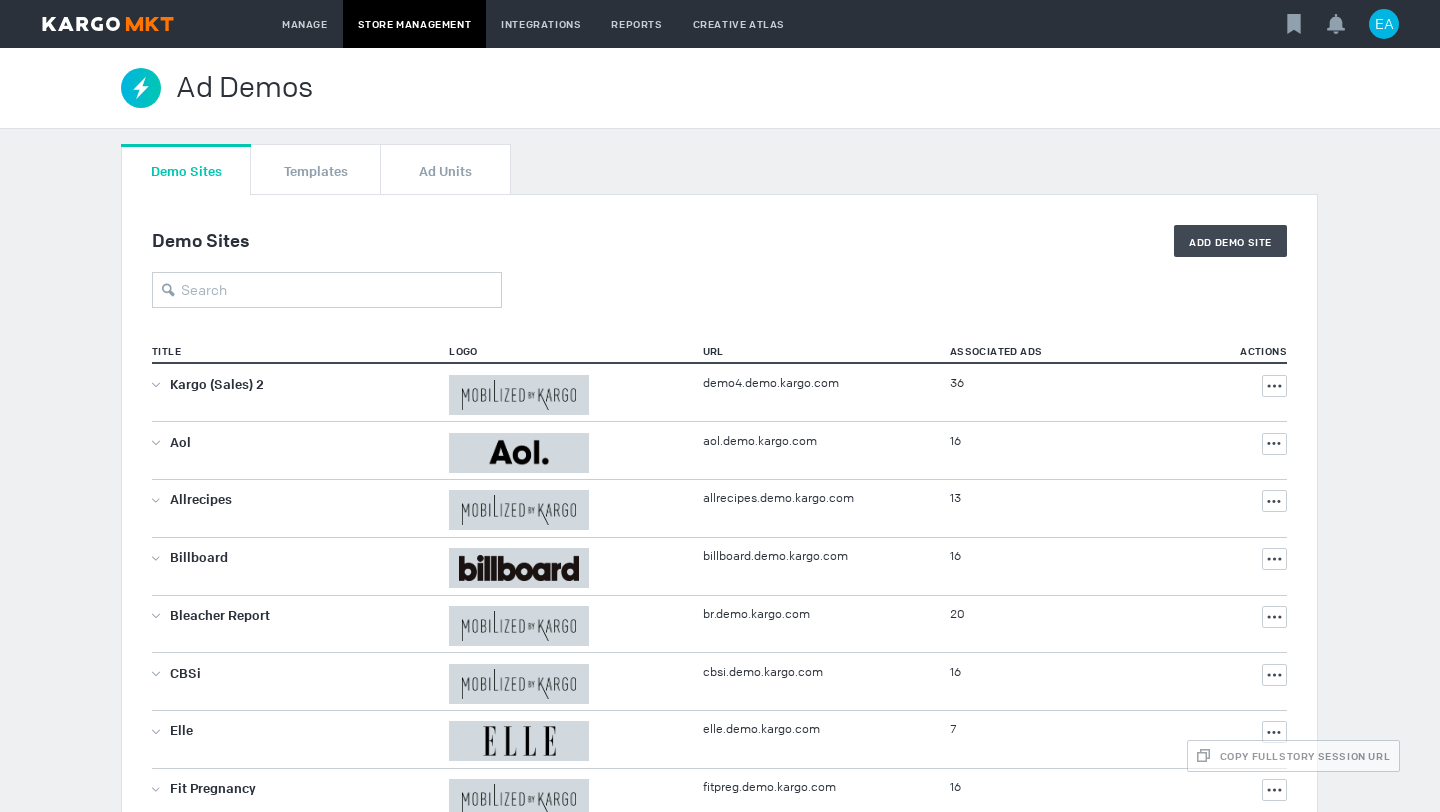 click on "Demo Sites   Add Demo Site     Title Logo URL Associated Ads Actions Showing 1 to 50 of 467 entries 1 … 2 3 … 10 Show 50 | 75 | 100 Kargo (Sales) 2 demo4.demo.kargo.com 36   Actions Aol aol.demo.kargo.com 16   Actions Allrecipes allrecipes.demo.kargo.com 13   Actions Billboard billboard.demo.kargo.com 16   Actions Bleacher Report br.demo.kargo.com 20   Actions CBSi cbsi.demo.kargo.com 16   Actions Elle elle.demo.kargo.com 7   Actions Fit Pregnancy fitpreg.demo.kargo.com 16   Actions Harris harris.demo.kargo.com 17   Actions The Hollywood Reporter thr.demo.kargo.com 16   Actions IAB iab.demo.kargo.com 5   Actions inTouch intouch.demo.kargo.com 16   Actions J-14 j14.demo.kargo.com 16   Actions Men's Fitness mensfitness.demo.kargo.com 16   Actions OK! Magazine okmag.demo.kargo.com 16   Actions Radar radar.demo.kargo.com 16   Actions Shape shape.demo.kargo.com 16   Actions Slate slate.demo.kargo.com 16   Actions SPIN spin.demo.kargo.com 6   Actions Terra terra.demo.kargo.com 16   Actions WebMD 4   Actions 16" at bounding box center [719, 1754] 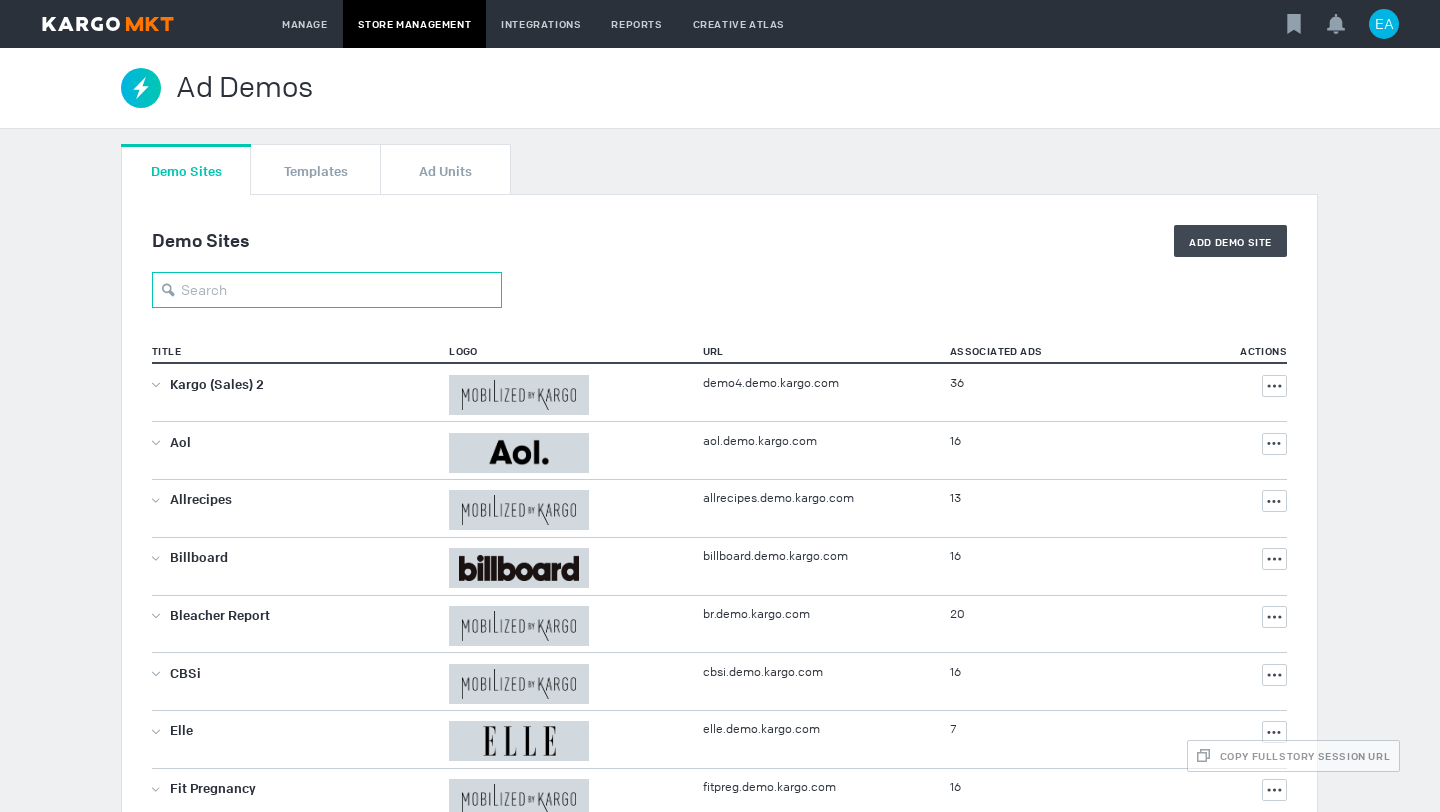 click at bounding box center (327, 290) 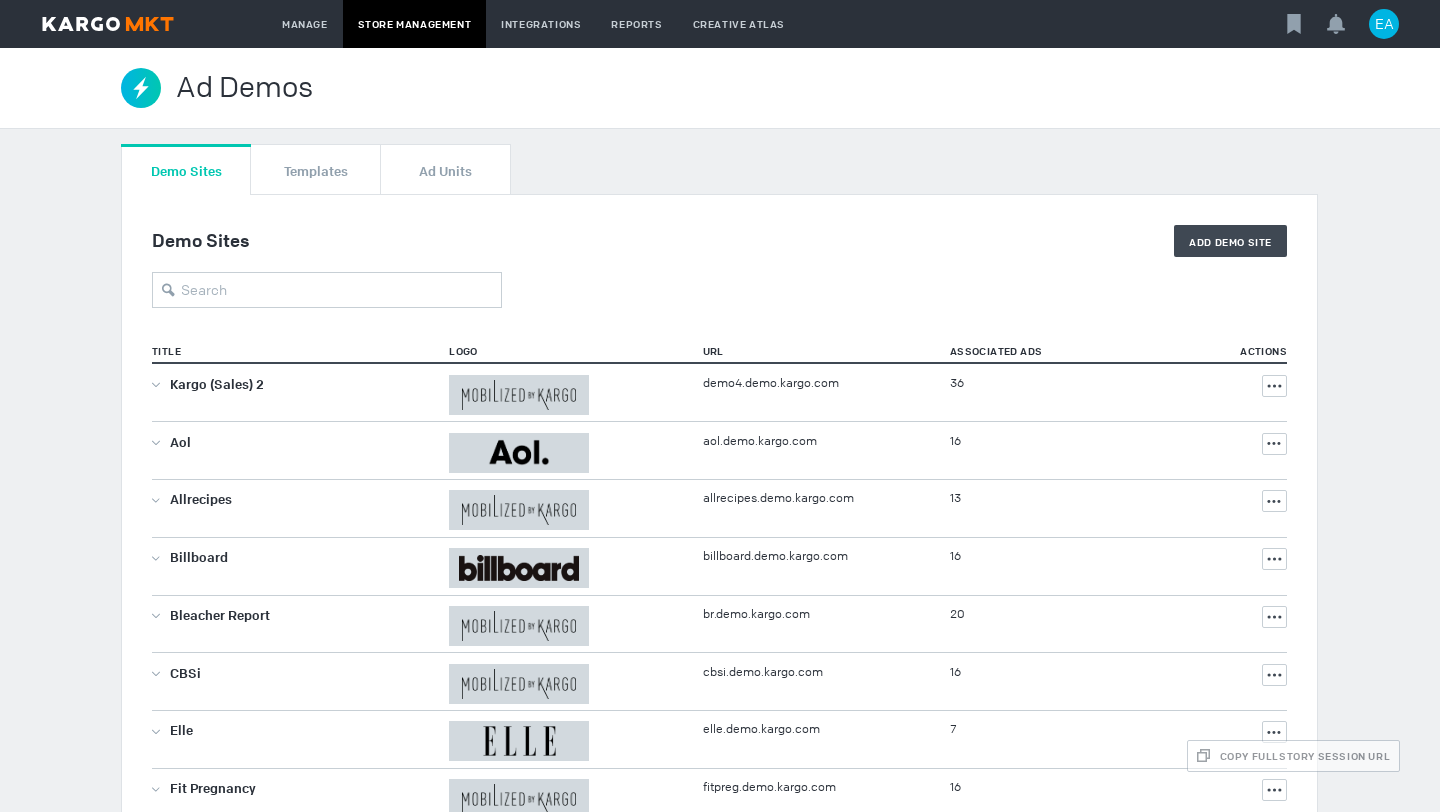 click on "Demo Sites   Add Demo Site" at bounding box center (719, 266) 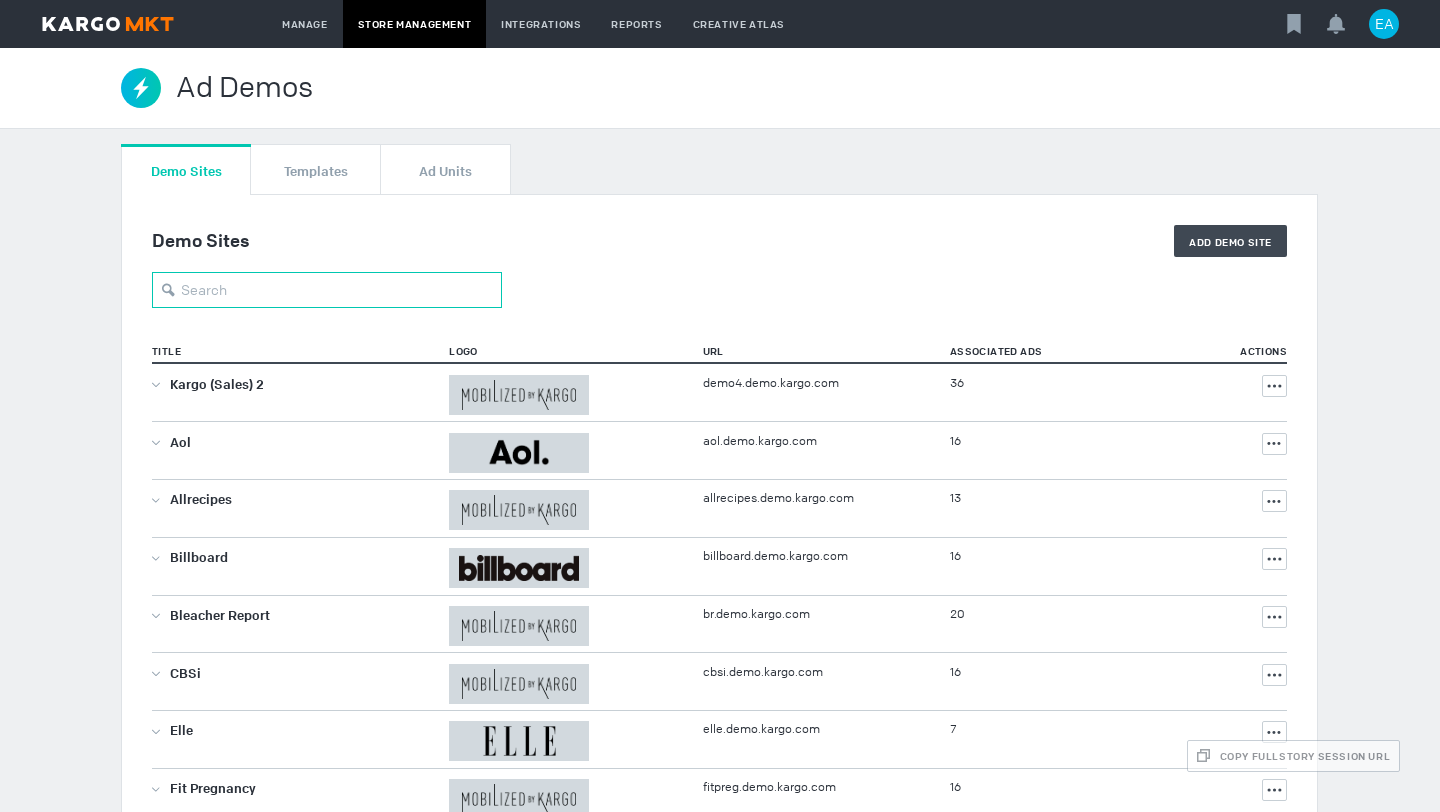 click at bounding box center (327, 290) 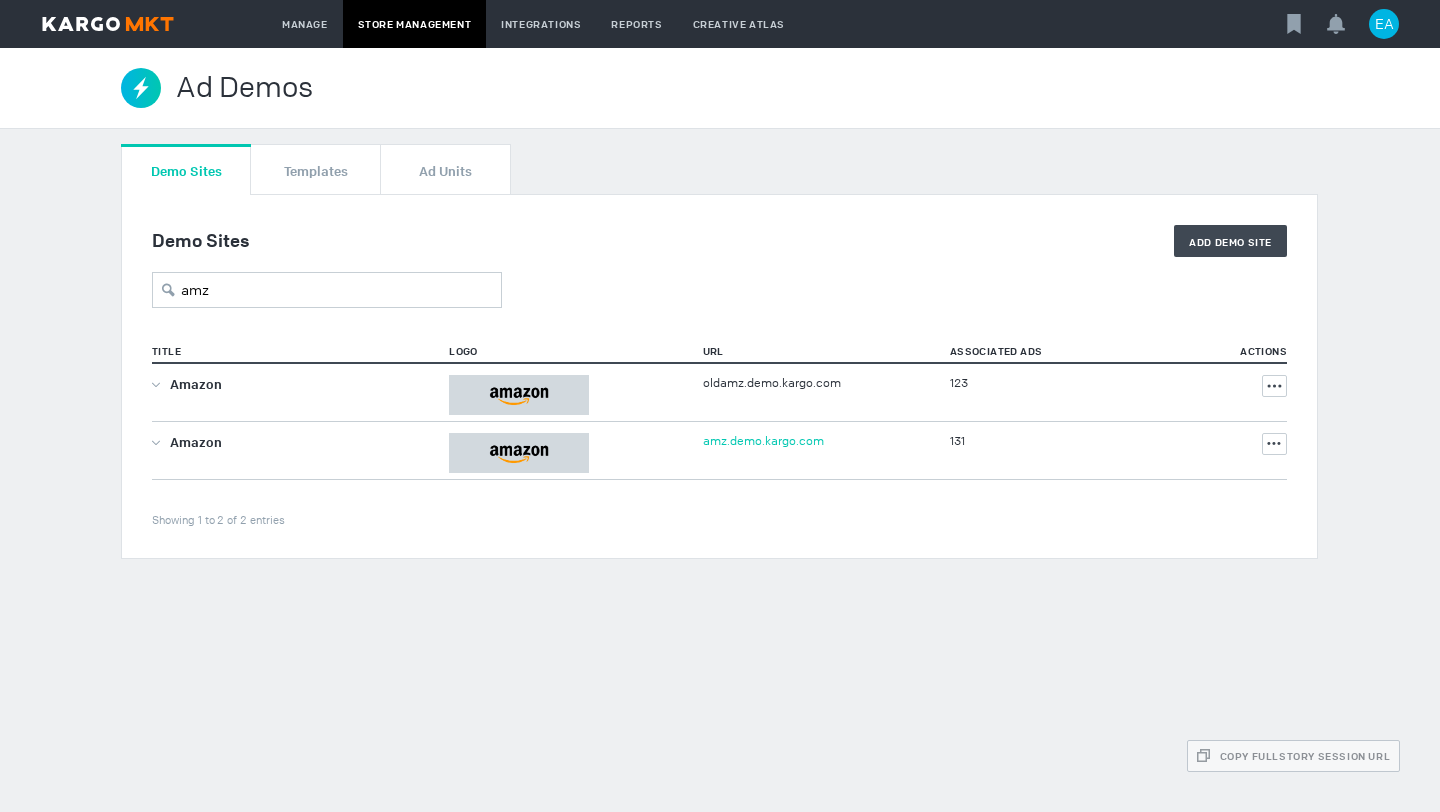 click on "amz.demo.kargo.com" at bounding box center [763, 441] 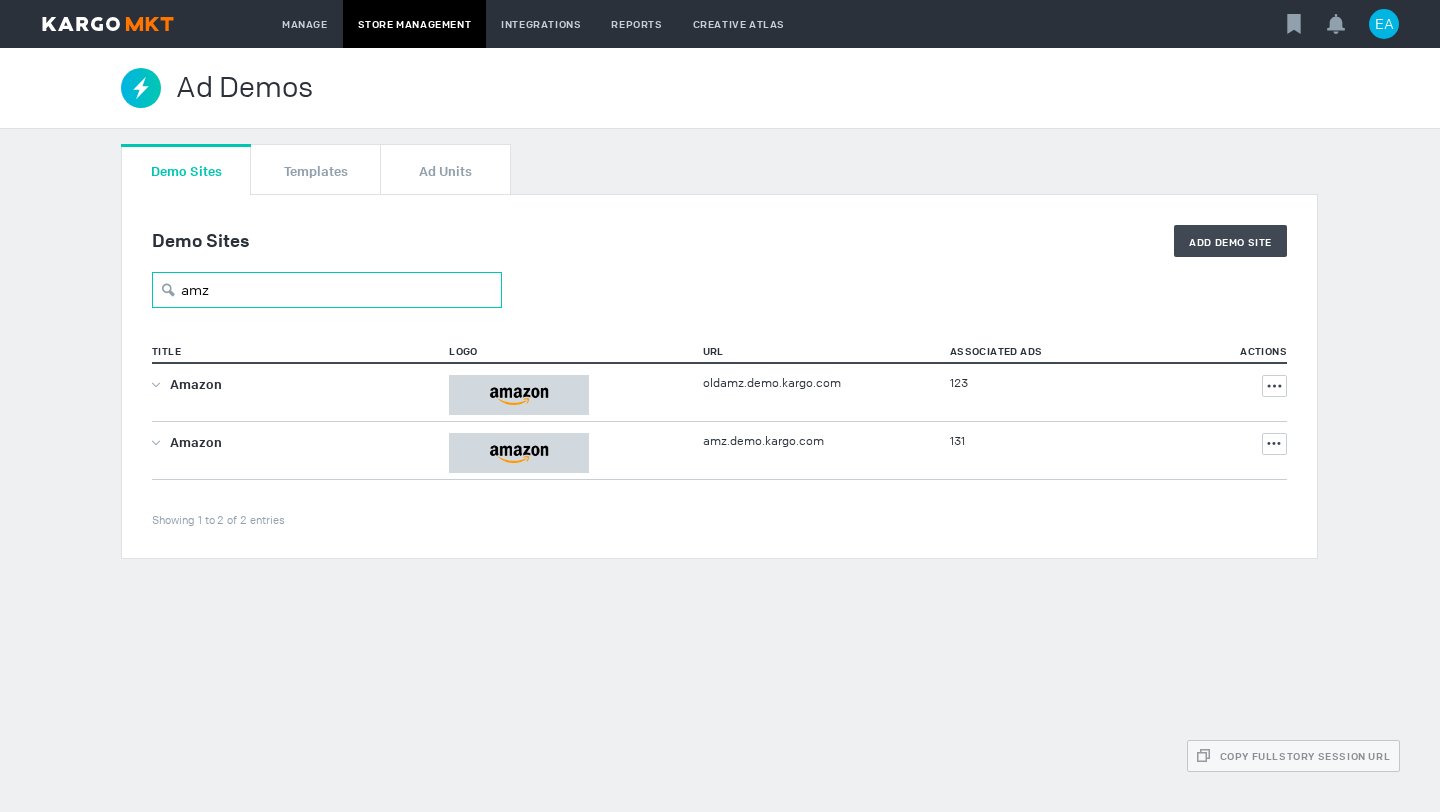 click on "amz" at bounding box center [327, 290] 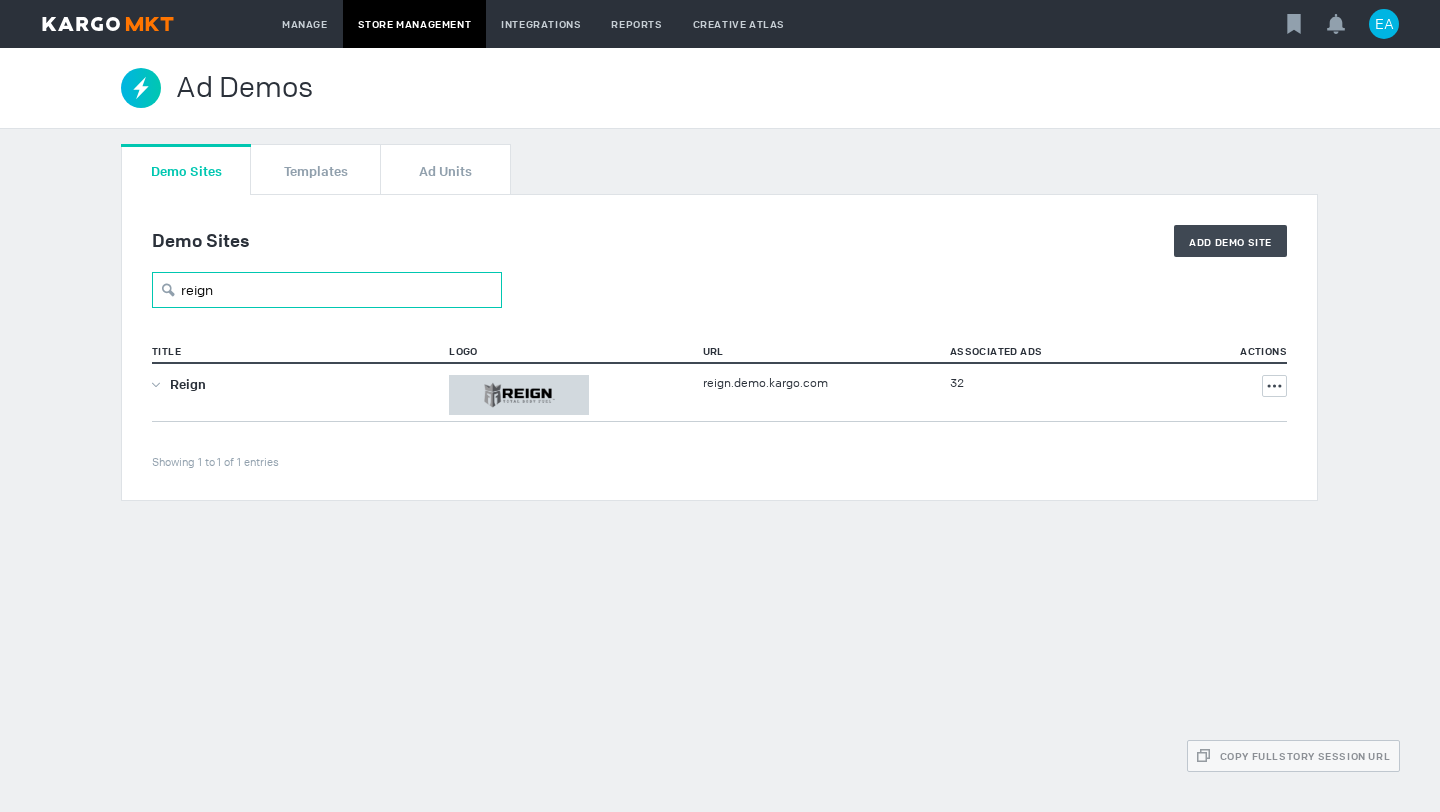 type on "reign" 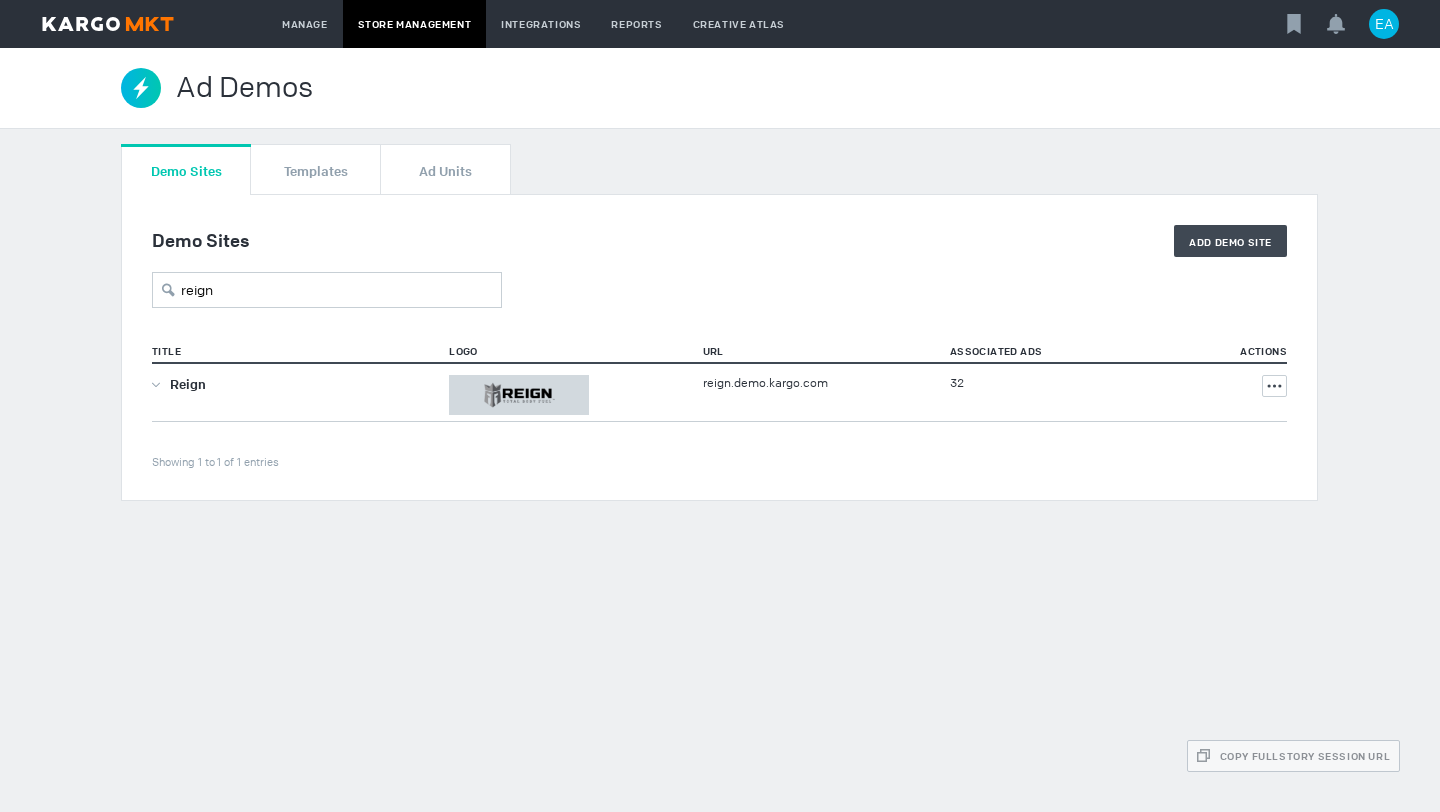 click on "reign.demo.kargo.com" at bounding box center (816, 392) 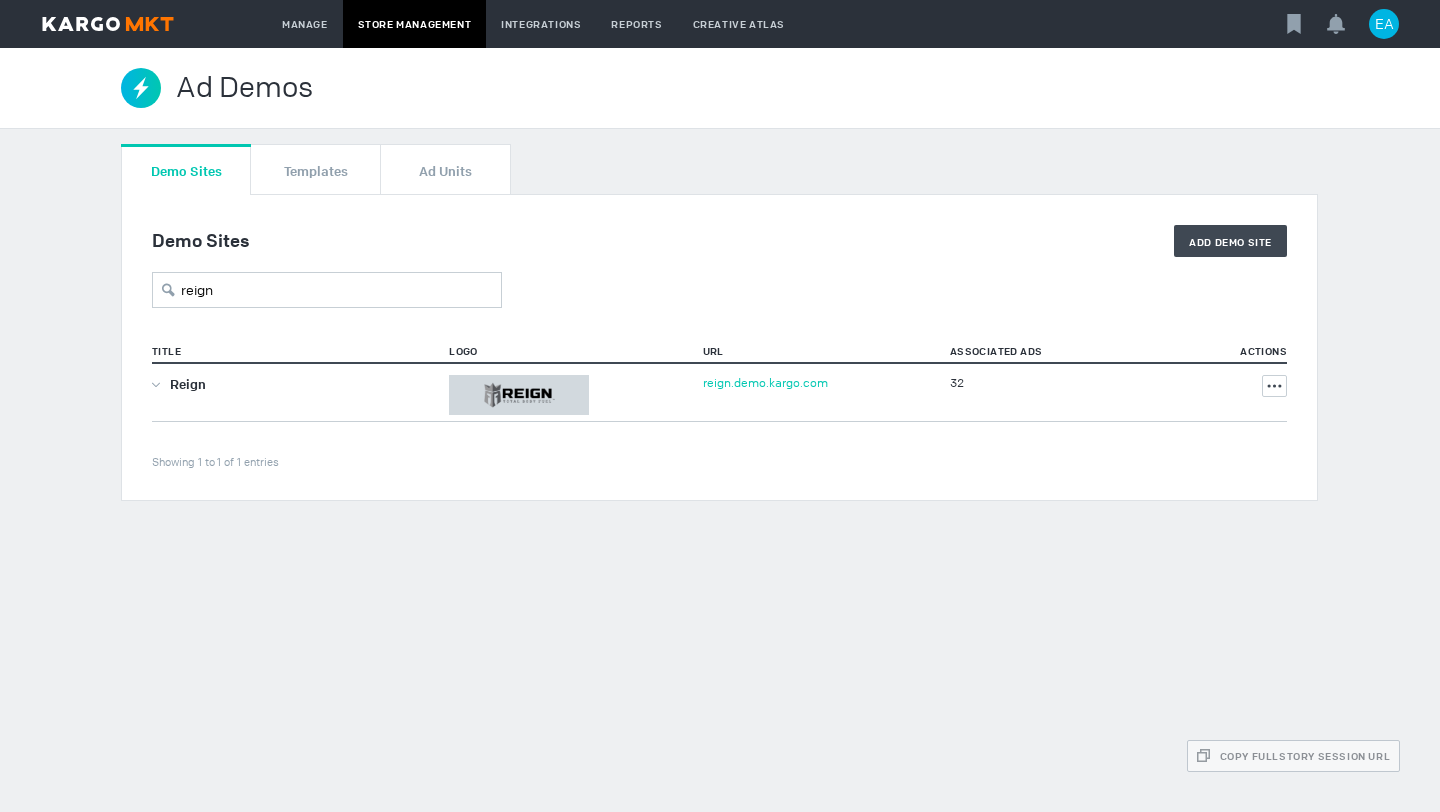 click on "reign.demo.kargo.com" at bounding box center [765, 383] 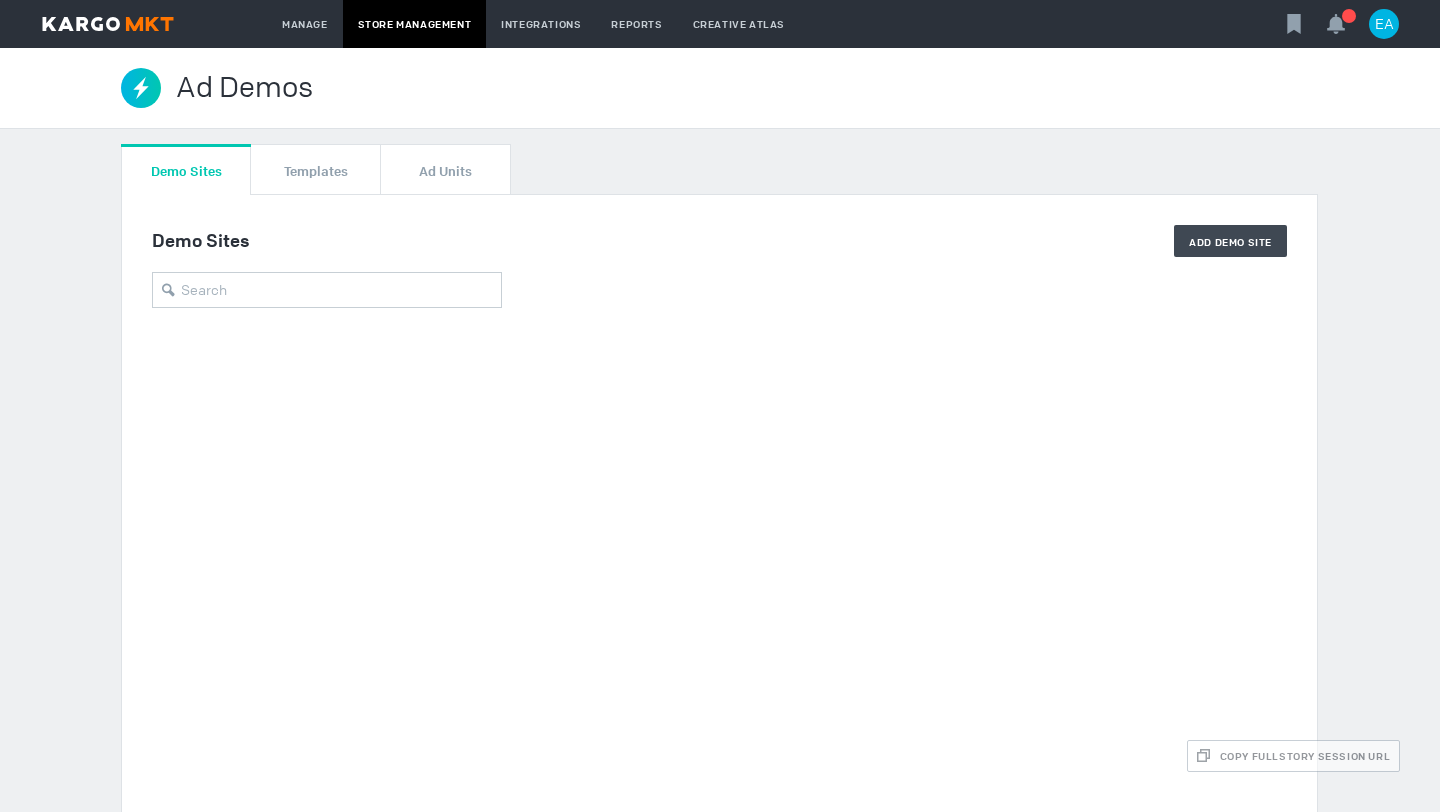 scroll, scrollTop: 0, scrollLeft: 0, axis: both 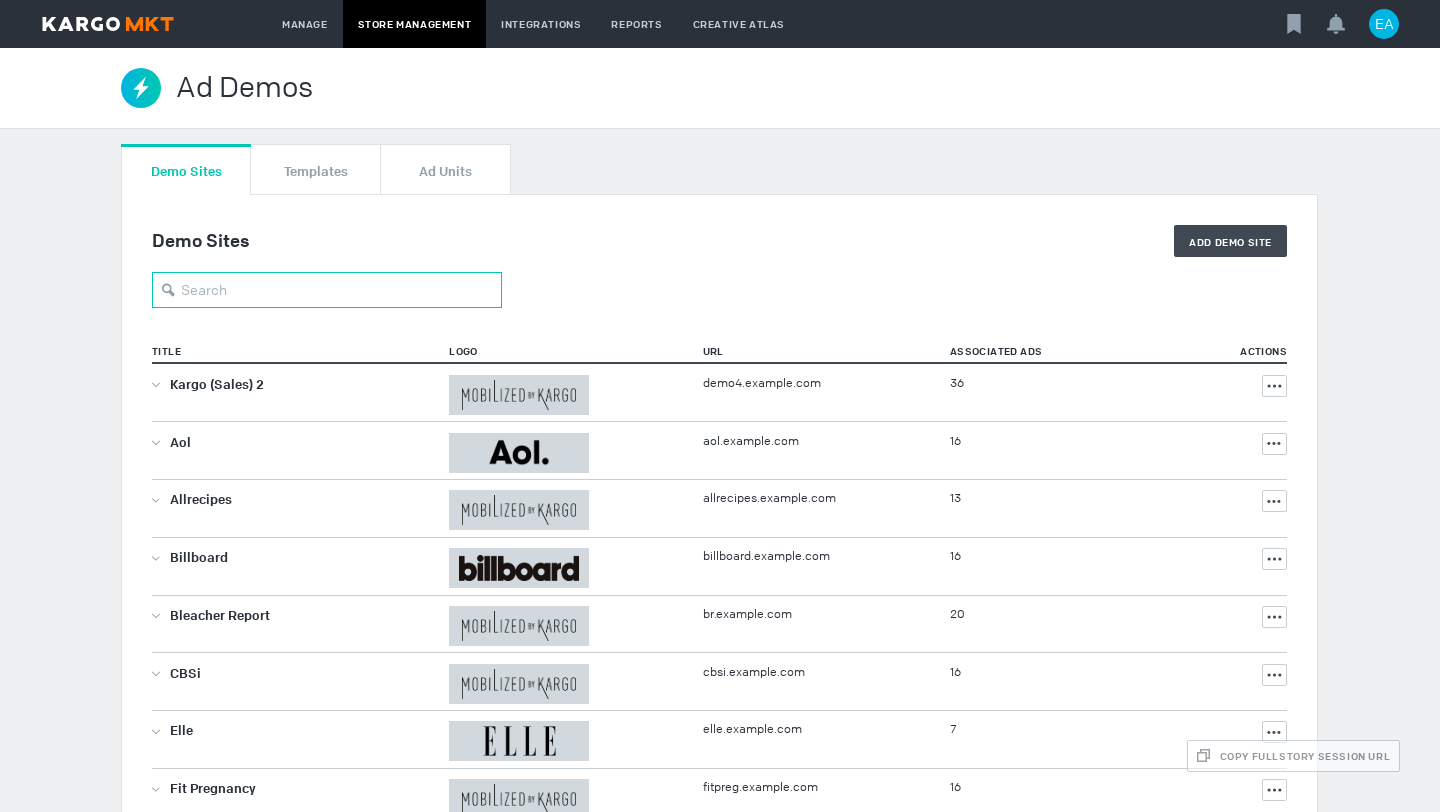click at bounding box center (327, 290) 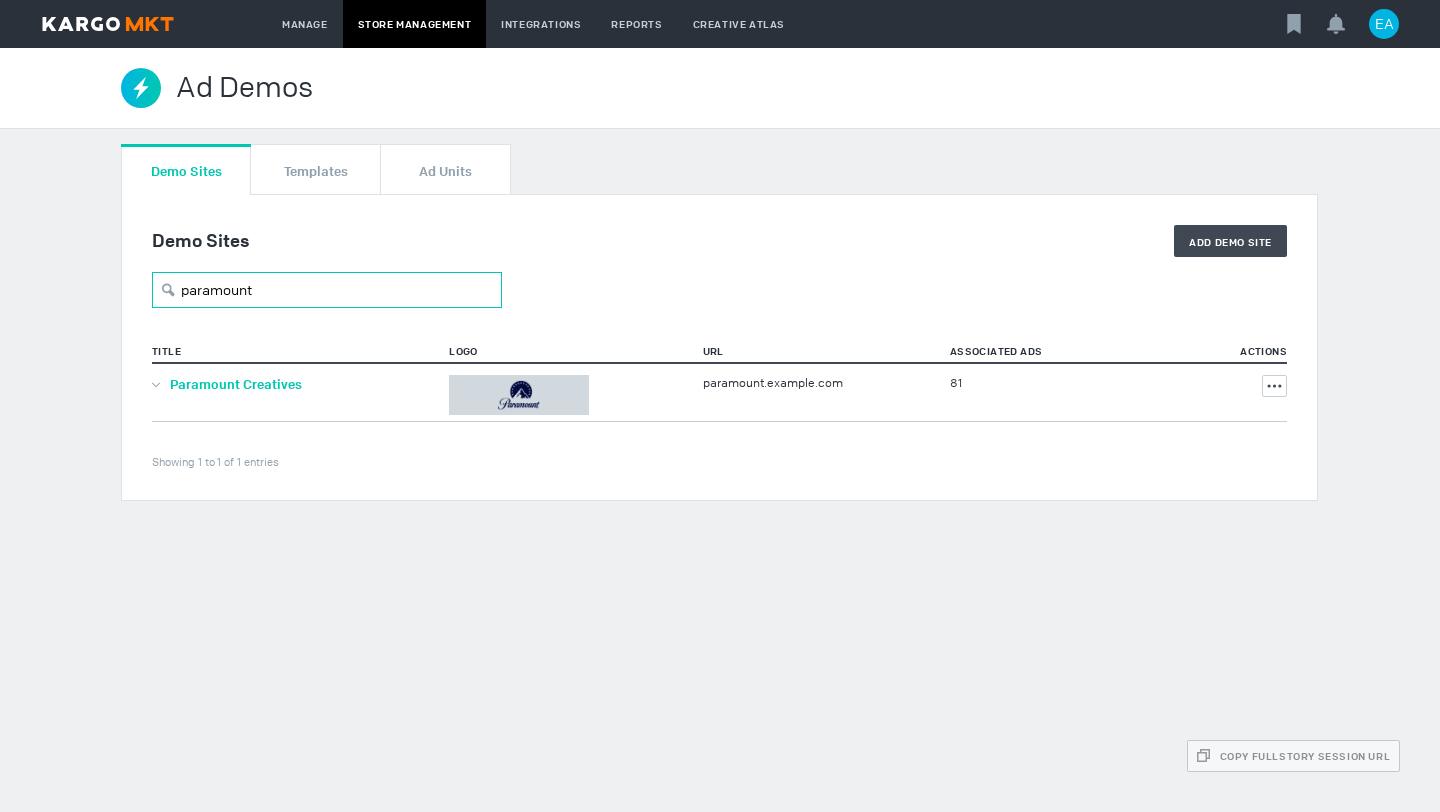 type on "paramount" 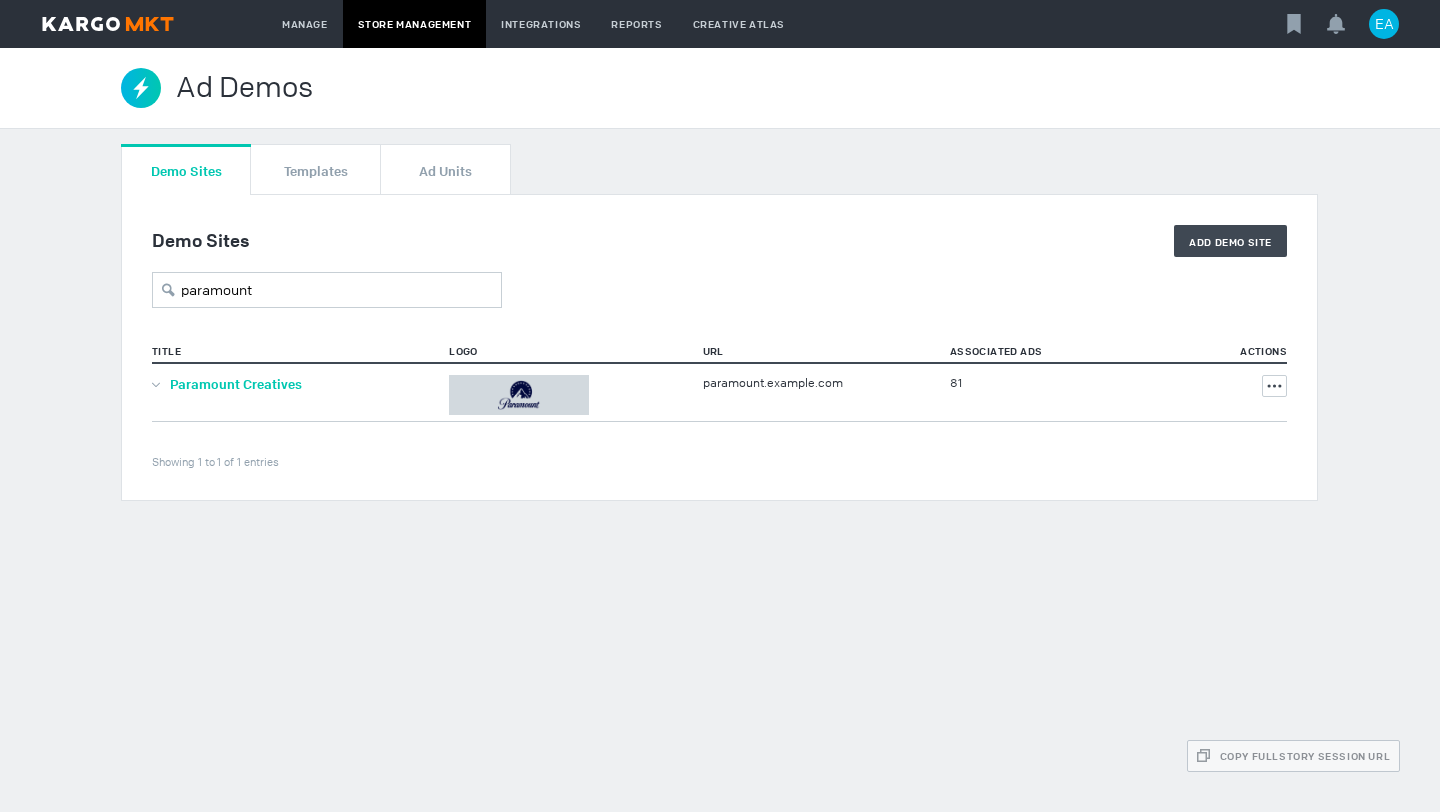 click on "Paramount Creatives" at bounding box center (236, 384) 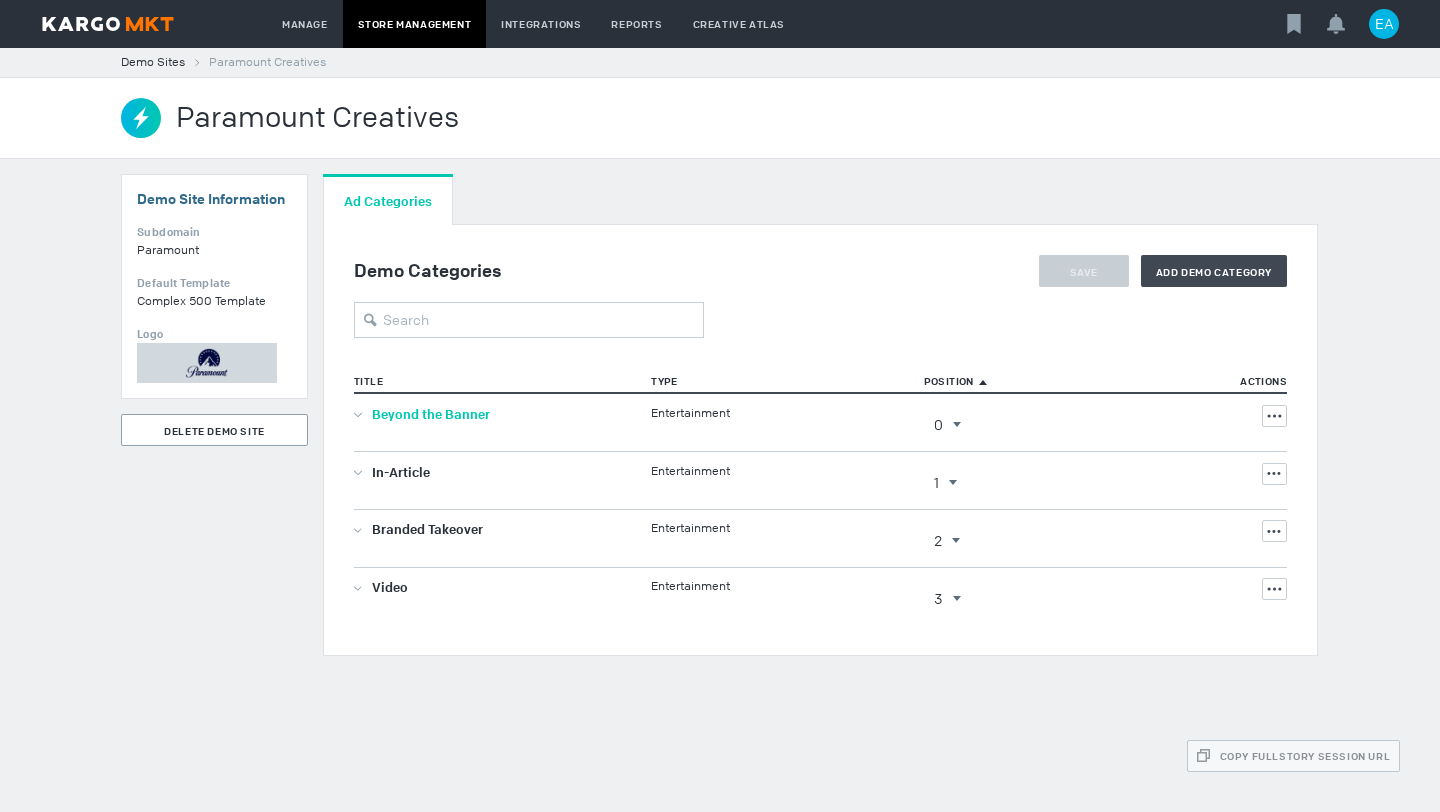 click on "Beyond the Banner" at bounding box center [431, 414] 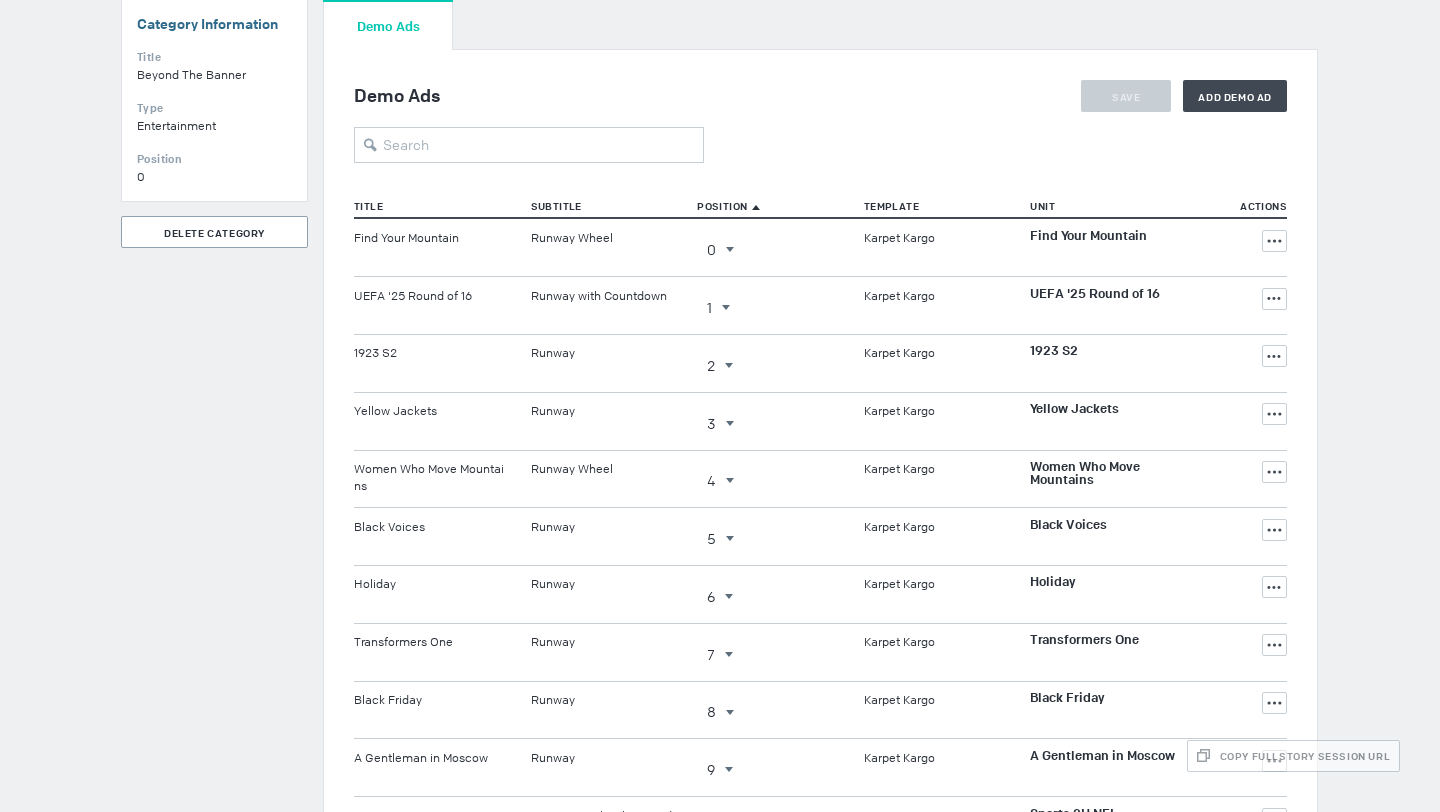 scroll, scrollTop: 0, scrollLeft: 0, axis: both 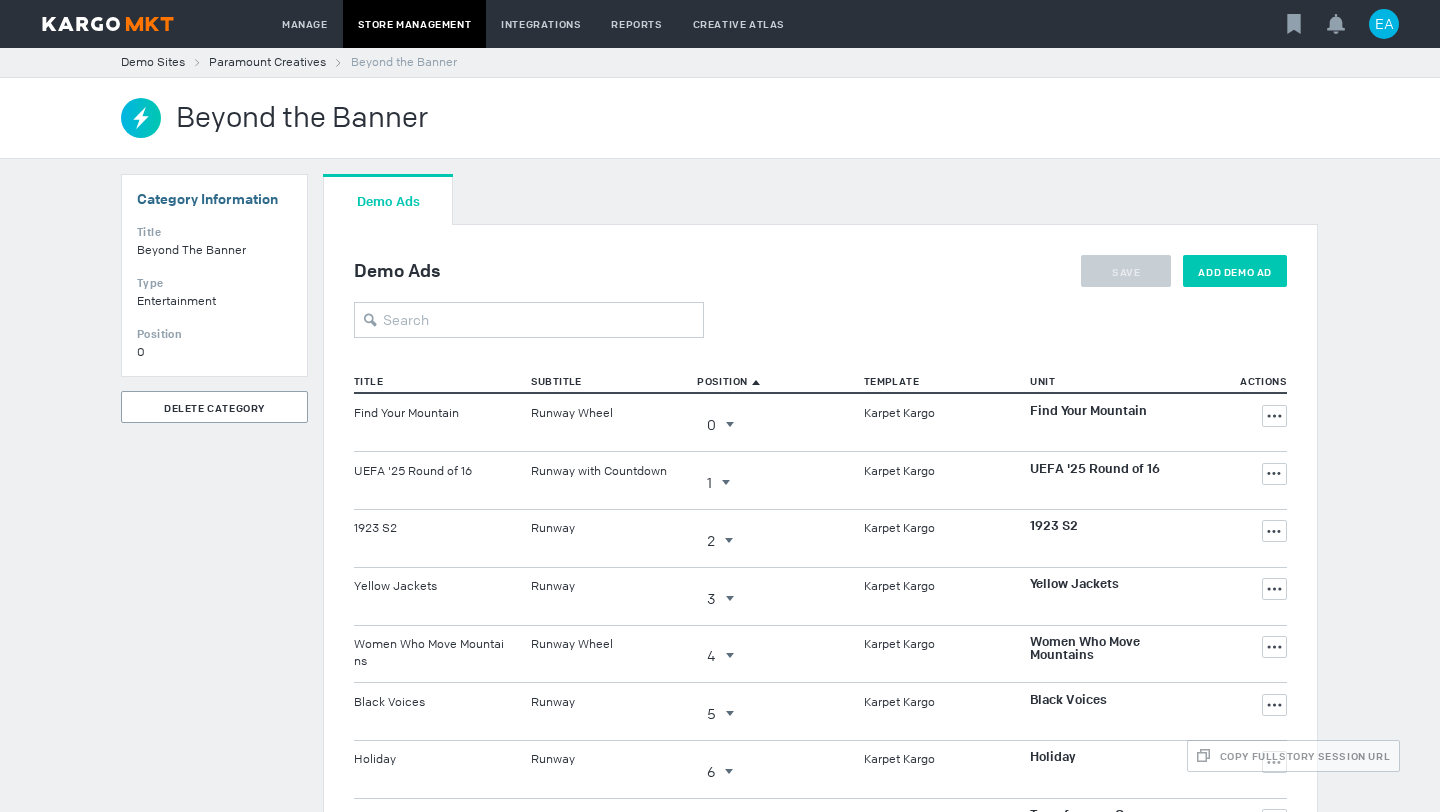click on "Add Demo Ad" at bounding box center [1126, 272] 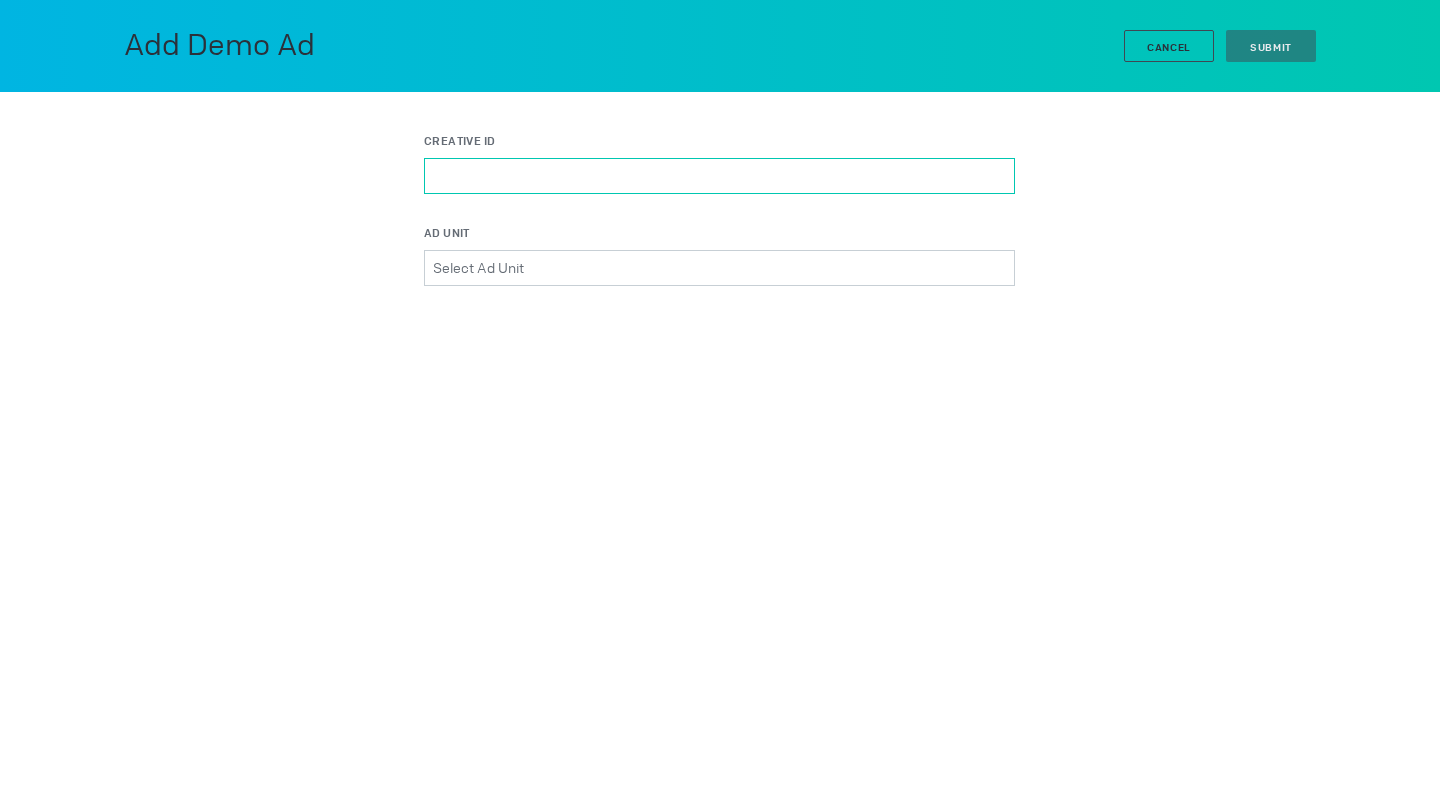 click on "Creative Id" at bounding box center [719, 176] 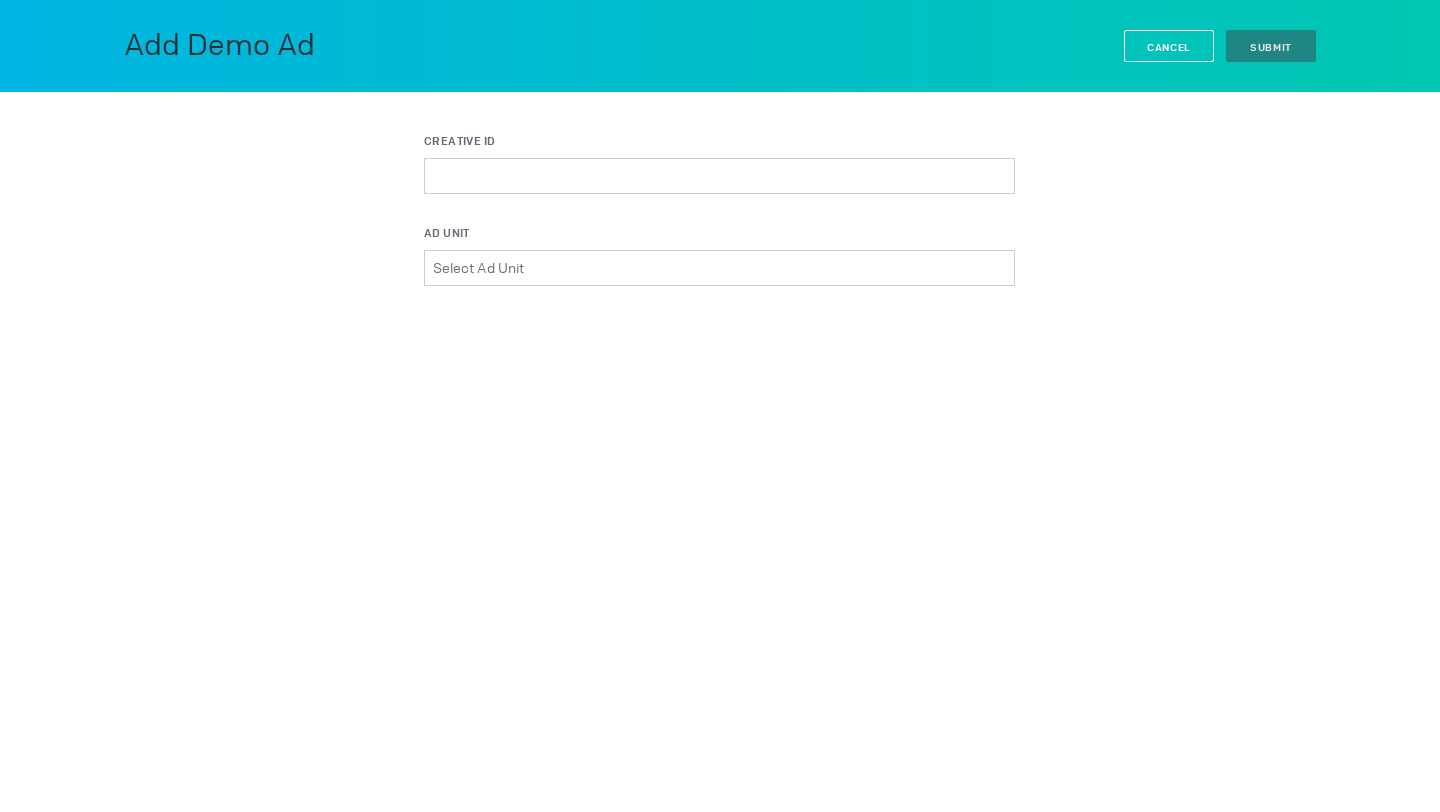 click on "Cancel" at bounding box center (1169, 47) 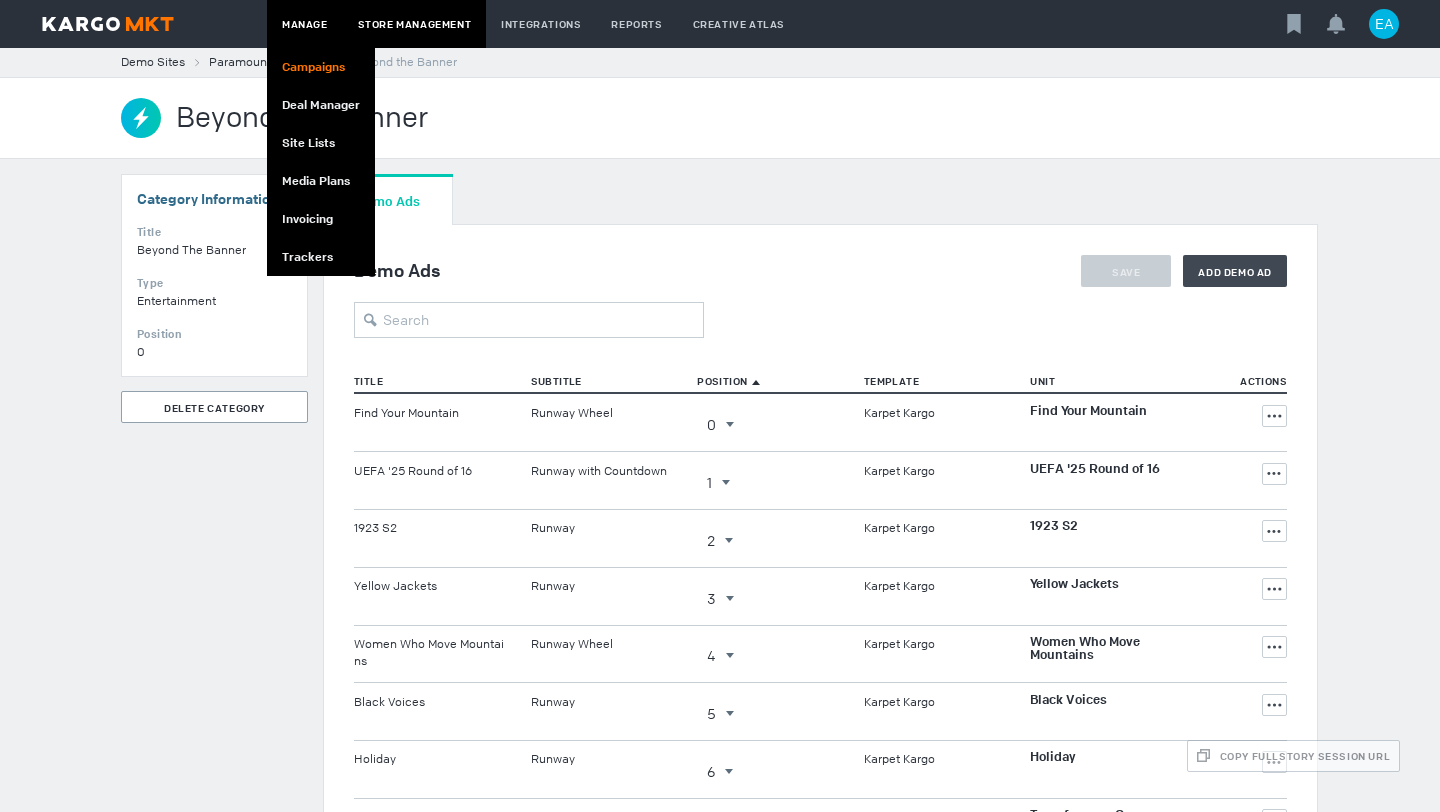 click on "Campaigns" at bounding box center (321, 67) 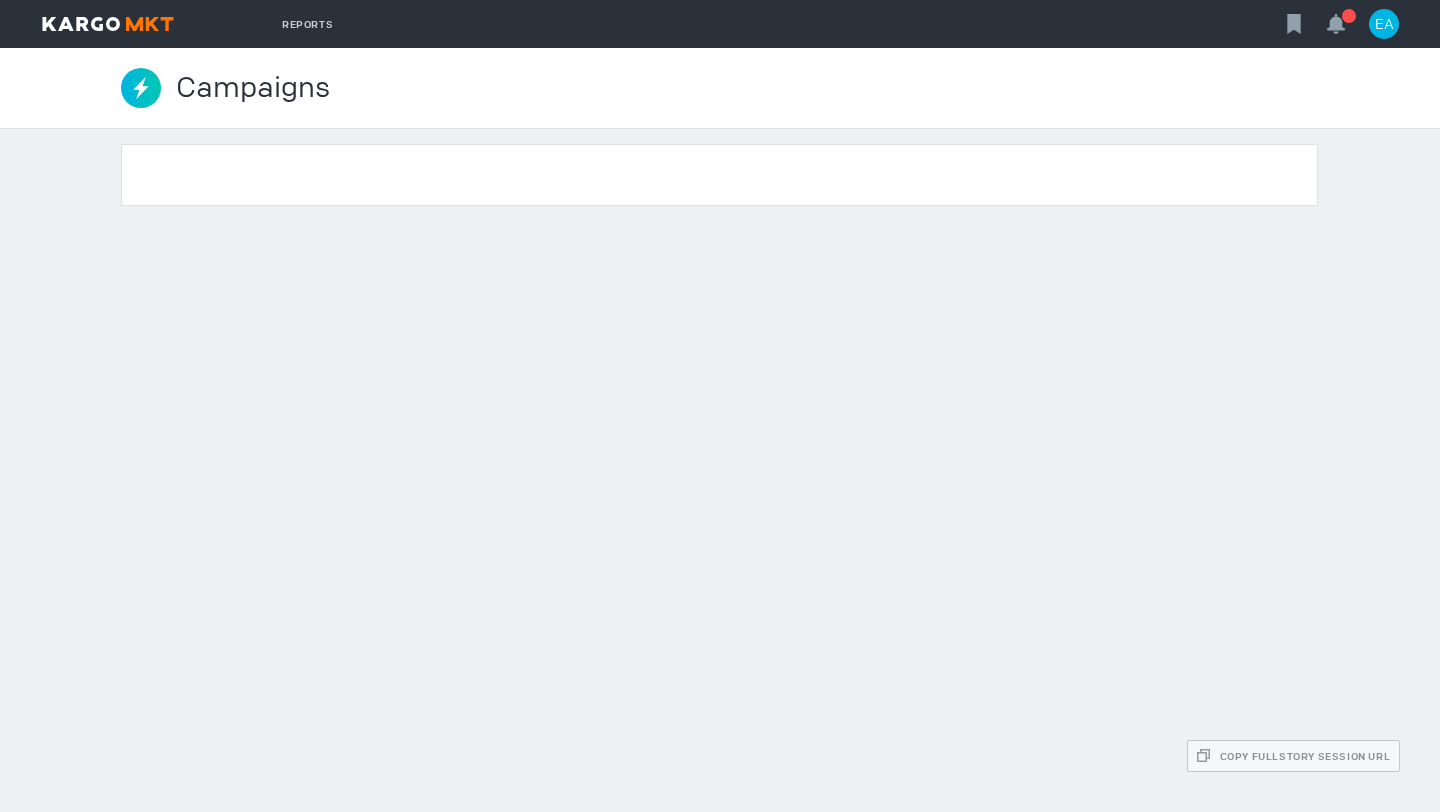 scroll, scrollTop: 0, scrollLeft: 0, axis: both 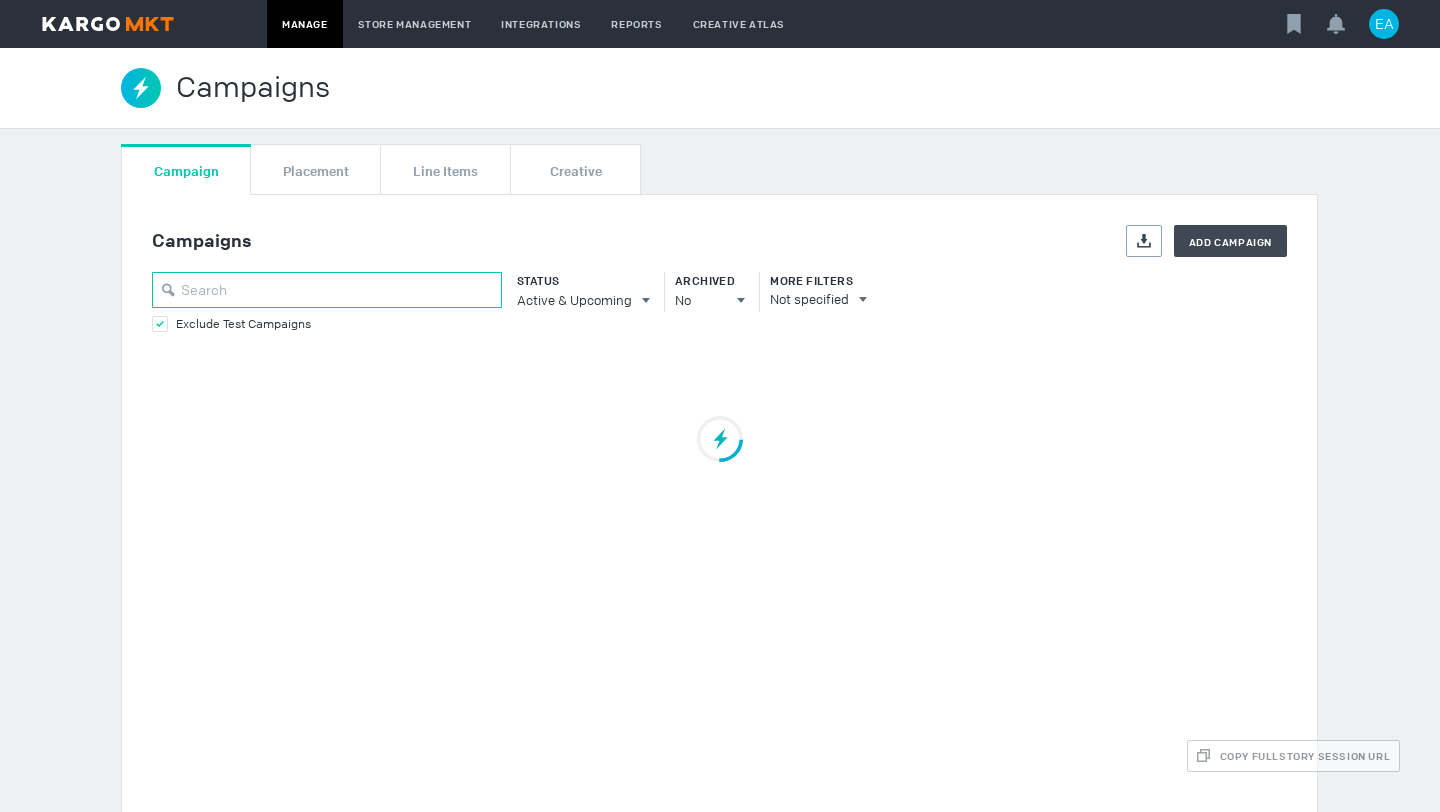 click at bounding box center [327, 290] 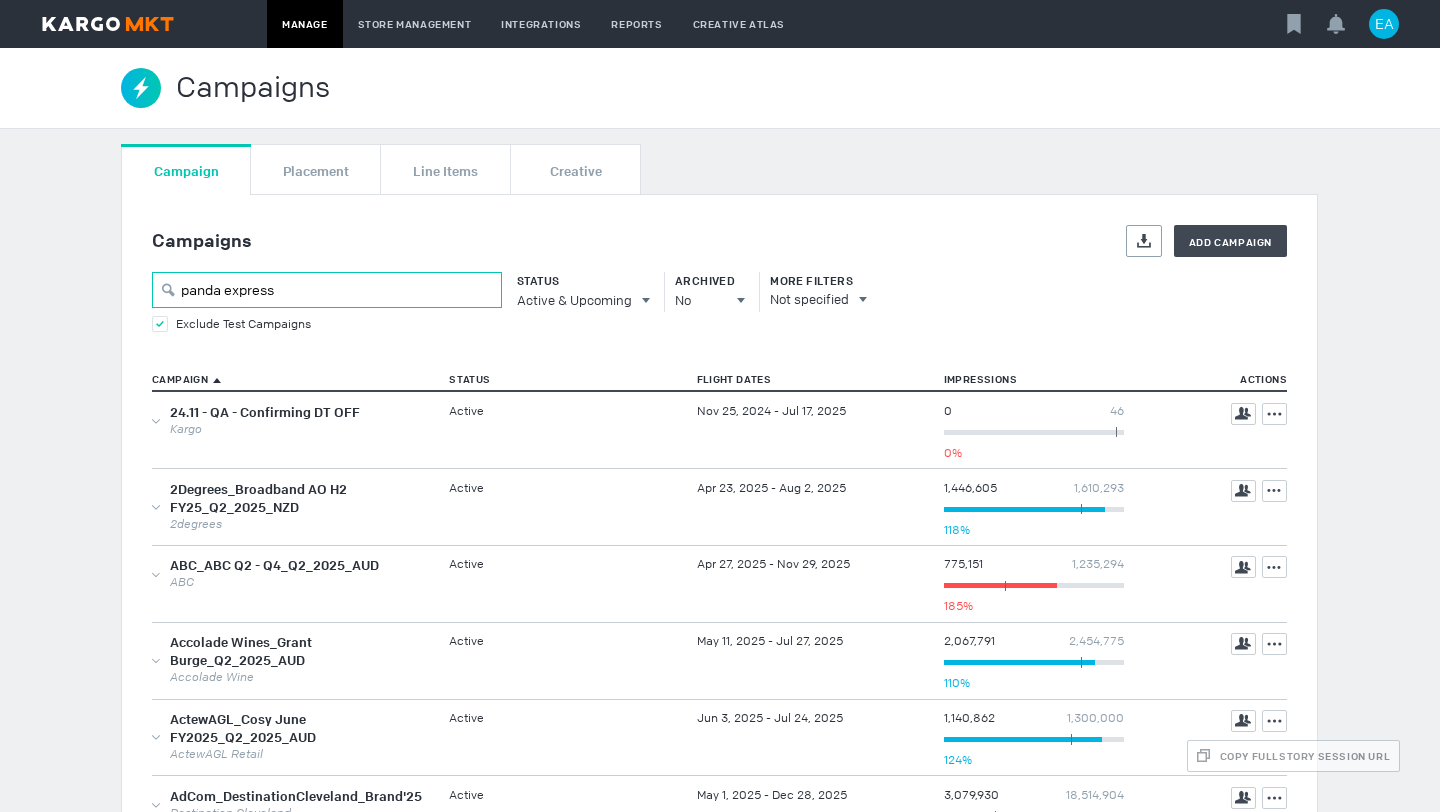 type on "panda express" 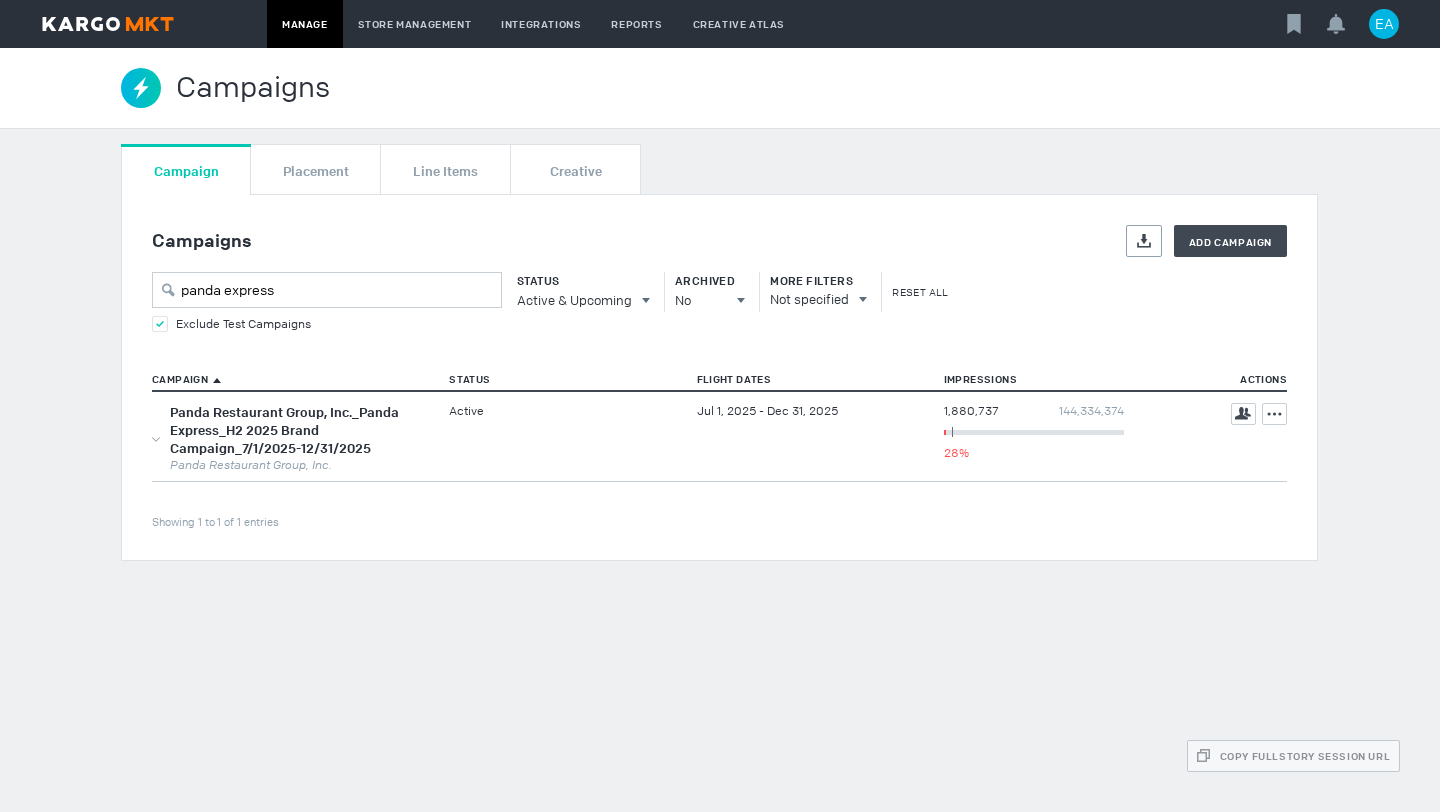 click on "Status Active & Upcoming All All Active Active & Upcoming Upcoming Completed Archived No All No Yes" at bounding box center [626, 292] 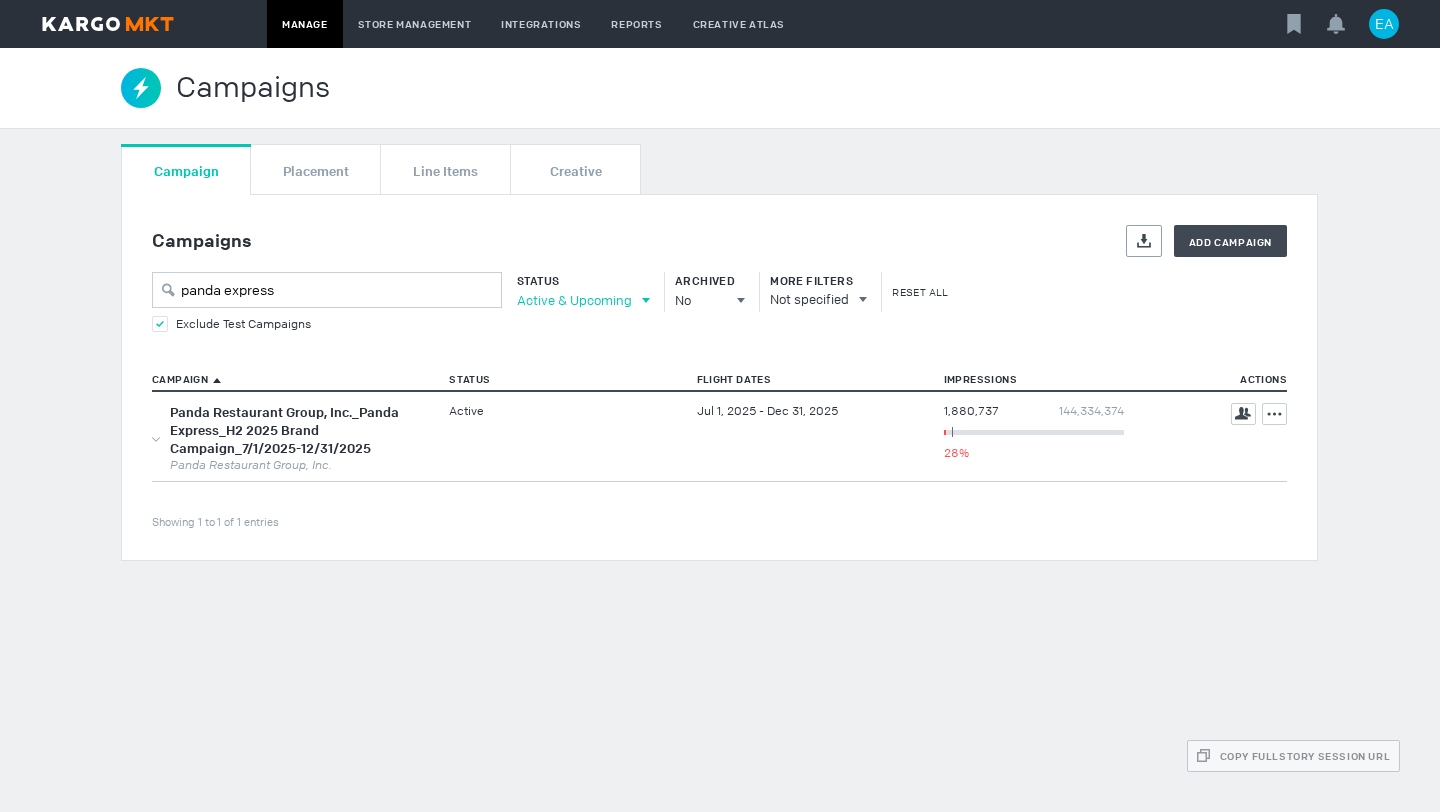 click on "Active & Upcoming" at bounding box center (574, 300) 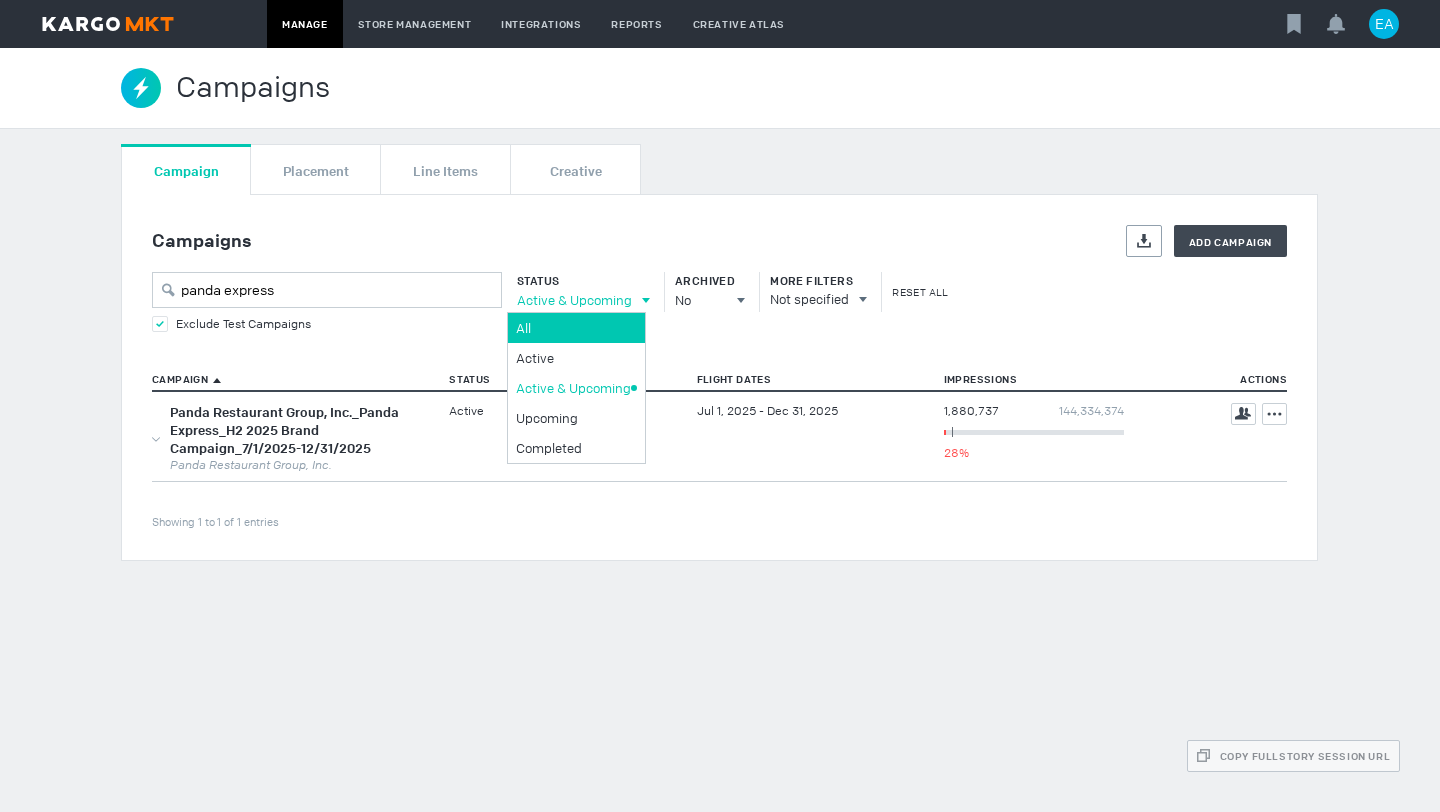 click on "All" at bounding box center [573, 328] 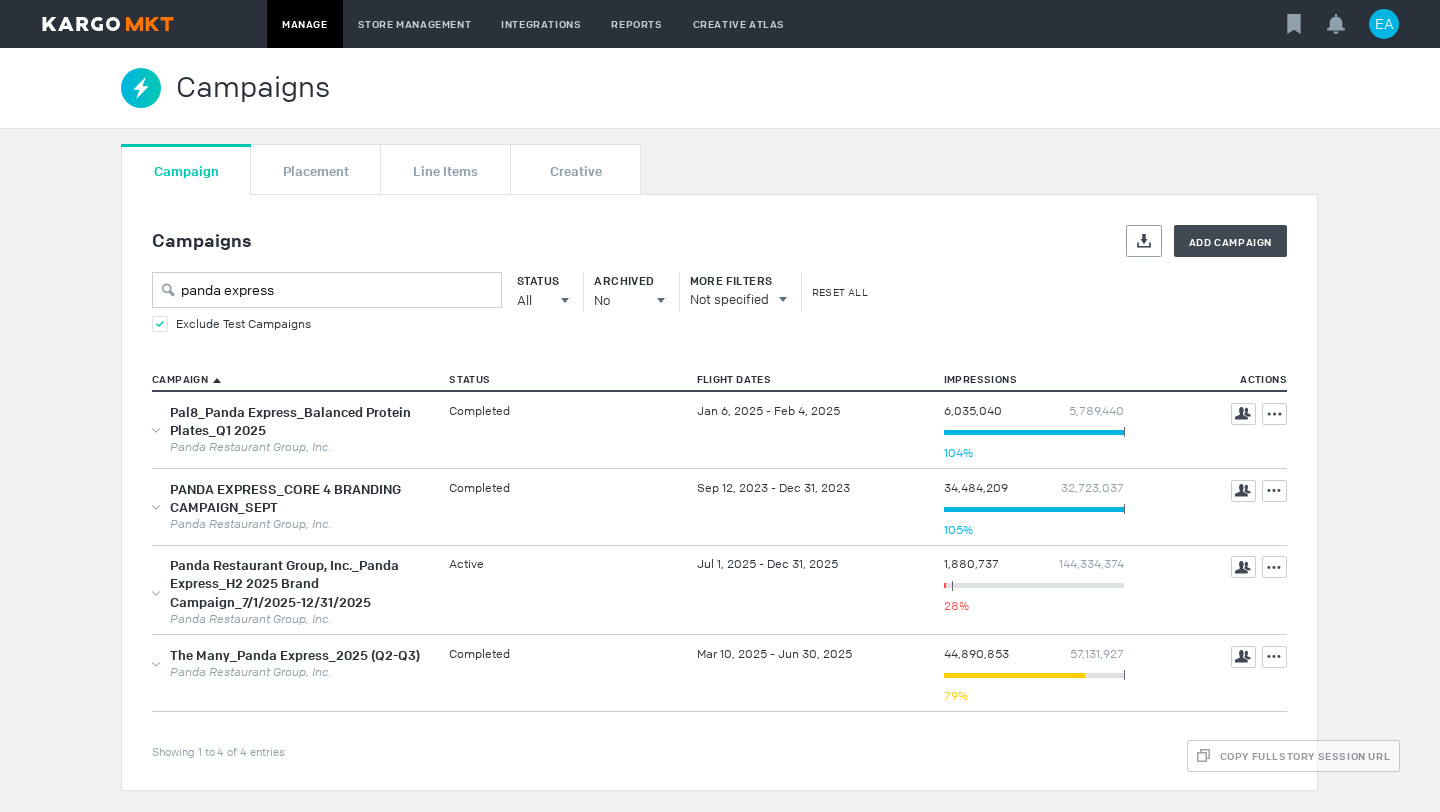 click on "Campaigns Export   Add Campaign     panda express Status All All All Active Active & Upcoming Upcoming Completed Archived No All No Yes More Filters Not specified Reset All Exclude Test Campaigns Campaign Status Flight Dates Impressions Actions Showing 1 to 4 of 4 entries Pal8_Panda Express_Balanced Protein Plates_Q1 2025 Panda Restaurant Group, Inc. Completed Jan 6, 2025 - Feb 4, 2025 6,035,040 5,789,440   5,789,440 104%   Team   Actions PANDA EXPRESS_CORE 4 BRANDING CAMPAIGN_SEPT Panda Restaurant Group, Inc. Completed Sep 12, 2023 - Dec 31, 2023 34,484,209 32,723,037   32,723,037 105%   Team   Actions Panda Restaurant Group, Inc._Panda Express_H2 2025 Brand Campaign_7/1/2025-12/31/2025 Panda Restaurant Group, Inc. Active Jul 1, 2025 - Dec 31, 2025 1,880,737 144,334,374   6,829,496 28%   Team   Actions The Many_Panda Express_2025 (Q2-Q3) Panda Restaurant Group, Inc. Completed Mar 10, 2025 - Jun 30, 2025 44,890,853 57,131,927   57,131,927 79%   Team   Actions" at bounding box center [719, 492] 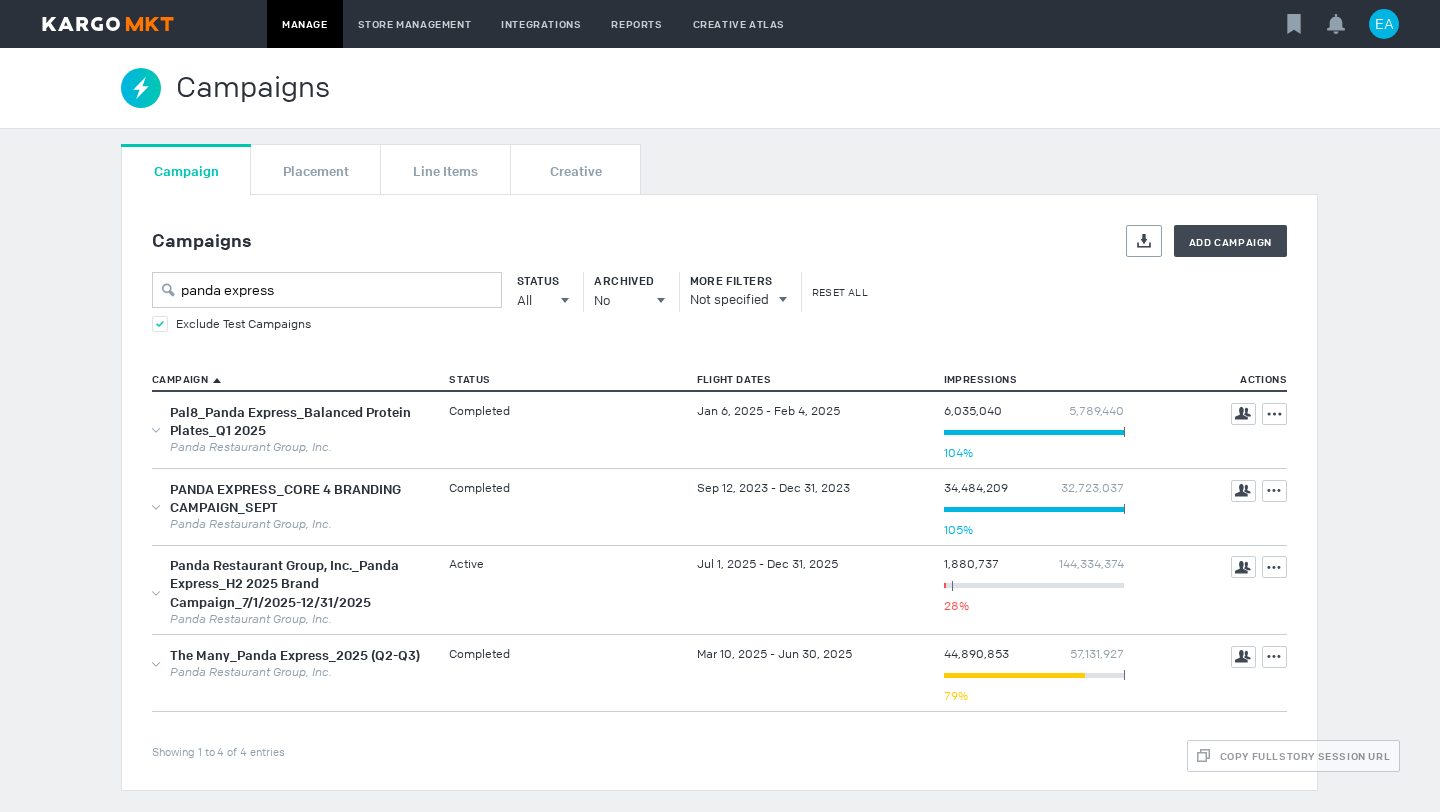 click on "PANDA EXPRESS_CORE 4 BRANDING CAMPAIGN_SEPT" at bounding box center [299, 421] 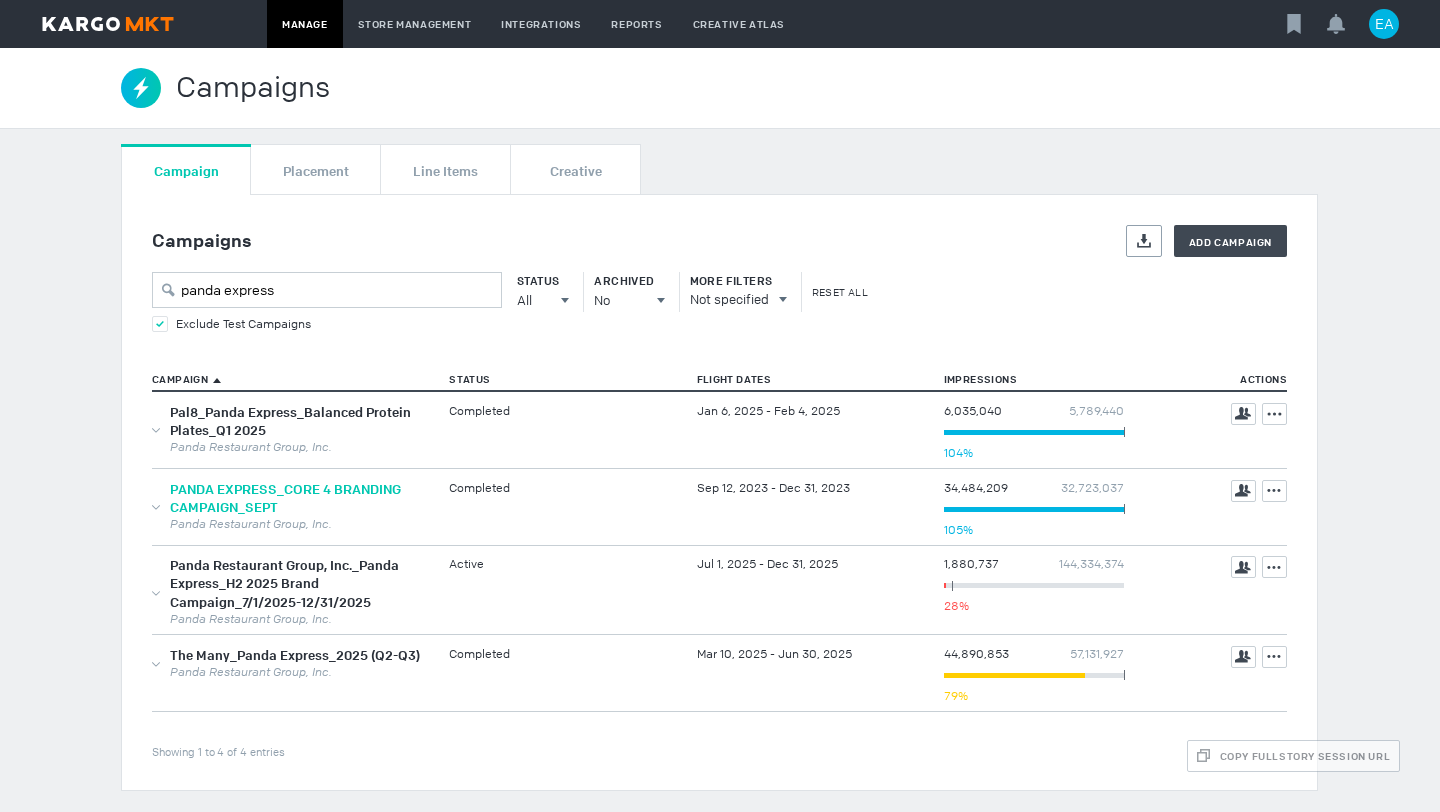 click on "PANDA EXPRESS_CORE 4 BRANDING CAMPAIGN_SEPT" at bounding box center (285, 498) 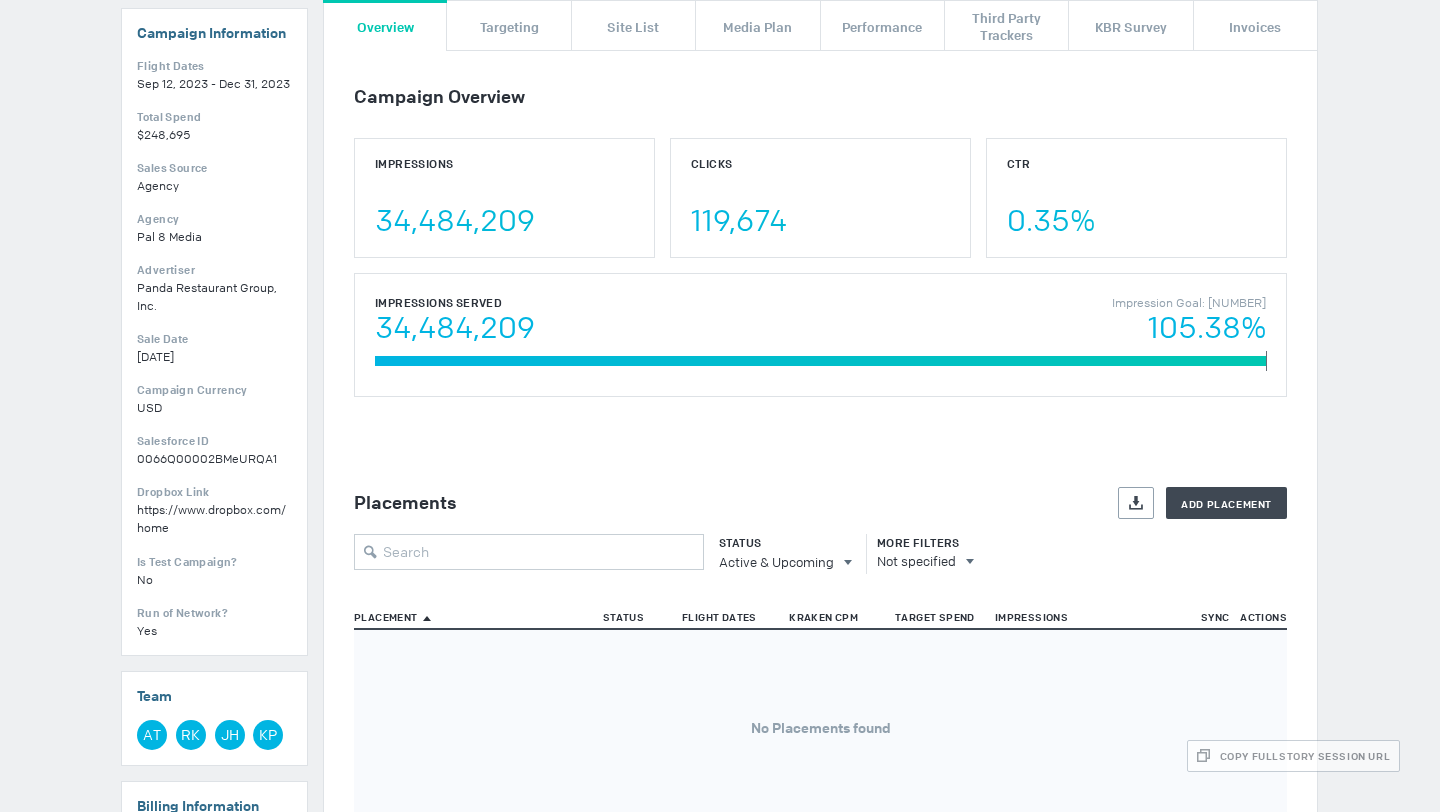 scroll, scrollTop: 275, scrollLeft: 0, axis: vertical 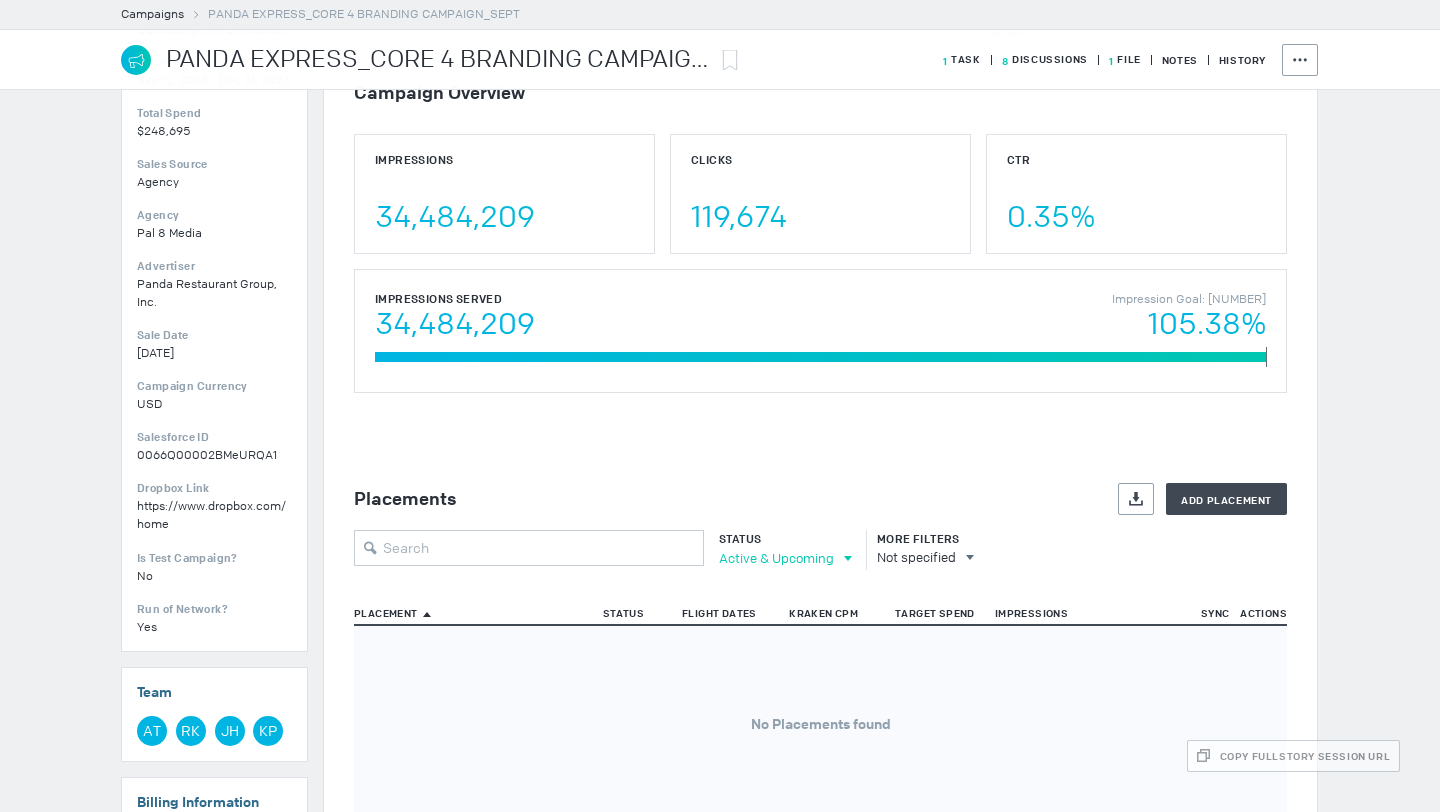 click on "Active & Upcoming" at bounding box center [776, 558] 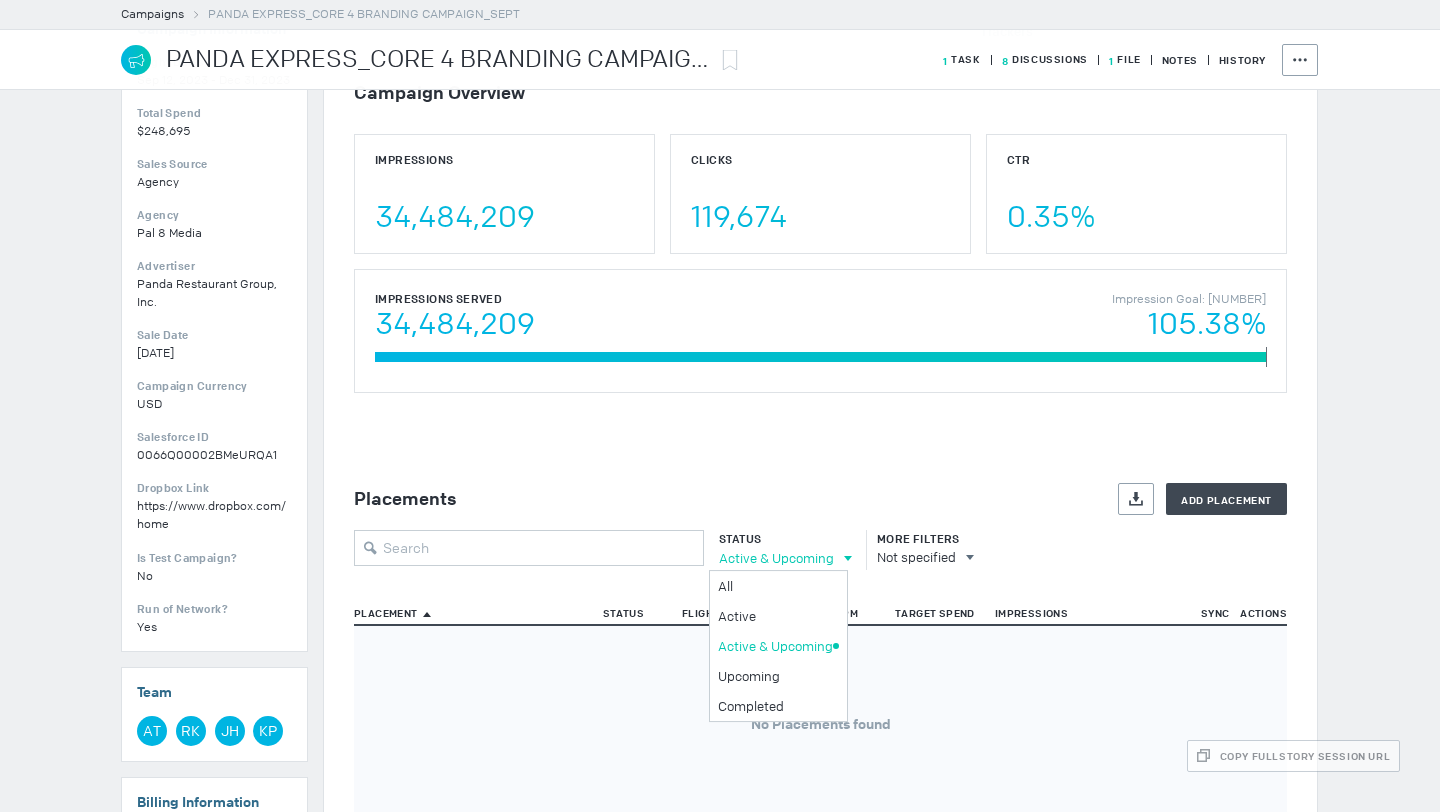 click on "Campaign Overview Impressions 34,484,209  Clicks 119,674  CTR 0.35% Impressions Served Impression Goal: 32,723,037 34,484,209 105.38%   32,723,037 Placements Export   Add Placement     Status Active & Upcoming All All Active Active & Upcoming Upcoming Completed More Filters Not specified Placement Status Flight Dates Kraken CPM Target Spend Impressions Sync Actions Showing 0 to 0 of 0 entries No Placements found" at bounding box center (820, 474) 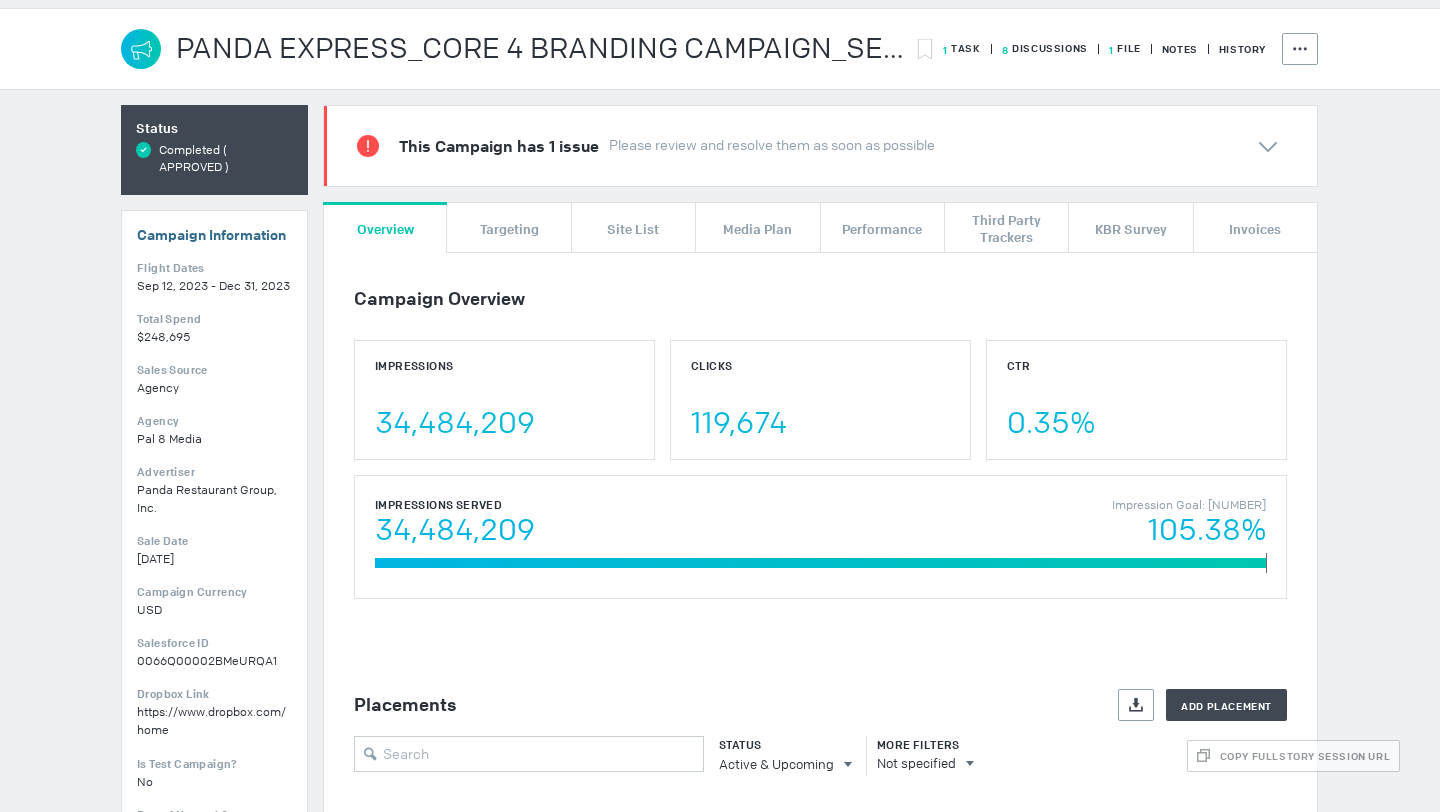 scroll, scrollTop: 370, scrollLeft: 0, axis: vertical 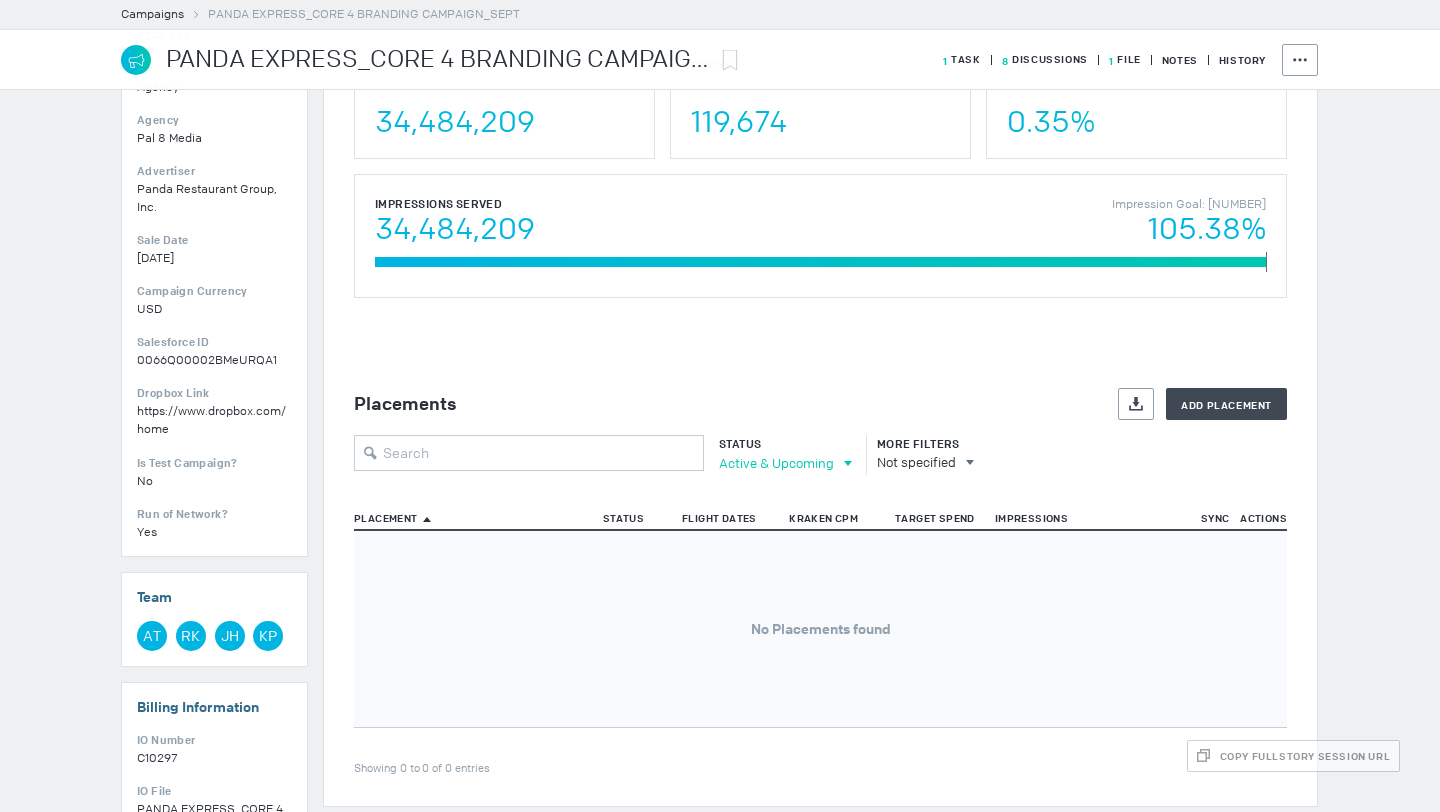 click on "Active & Upcoming" at bounding box center [776, 463] 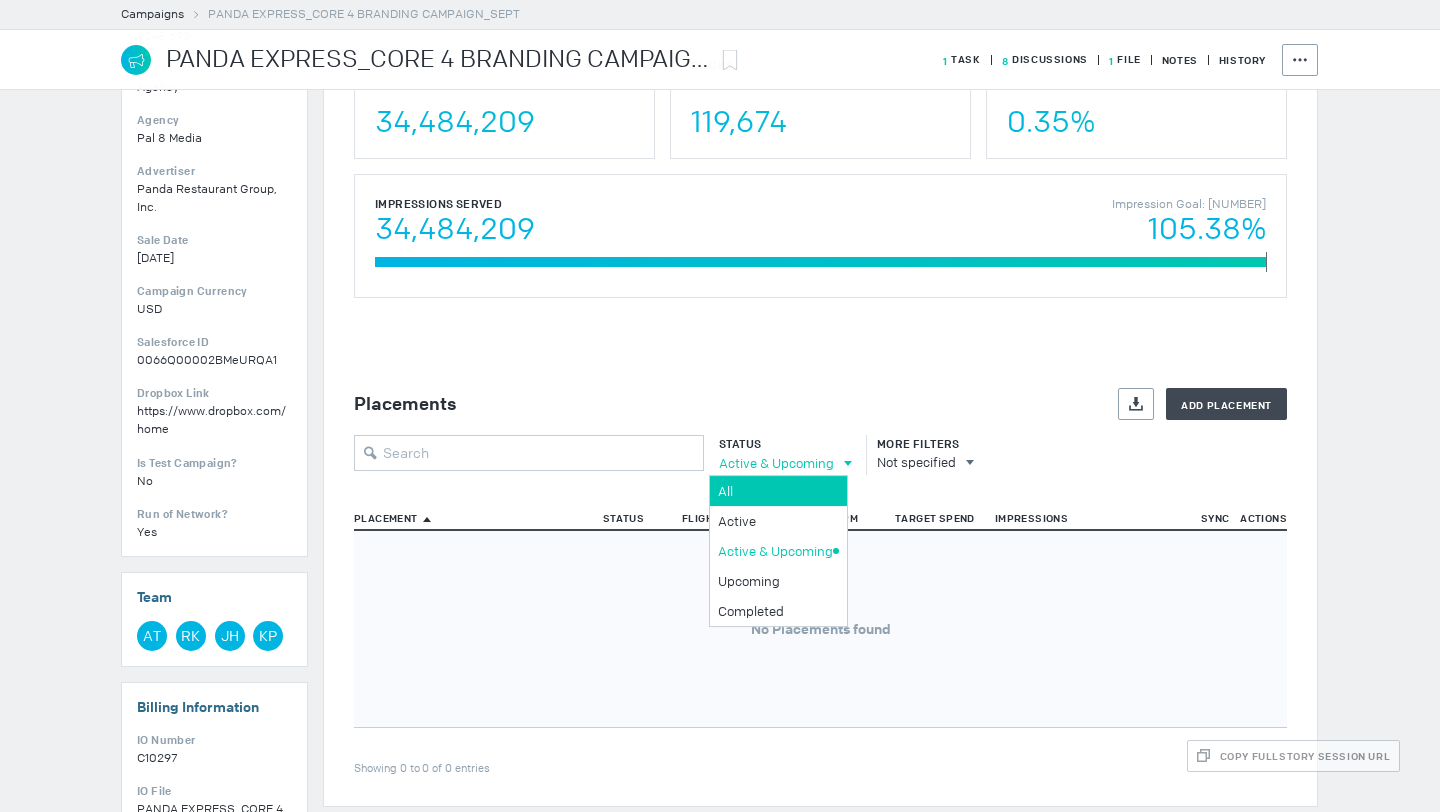 click on "All" at bounding box center (775, 491) 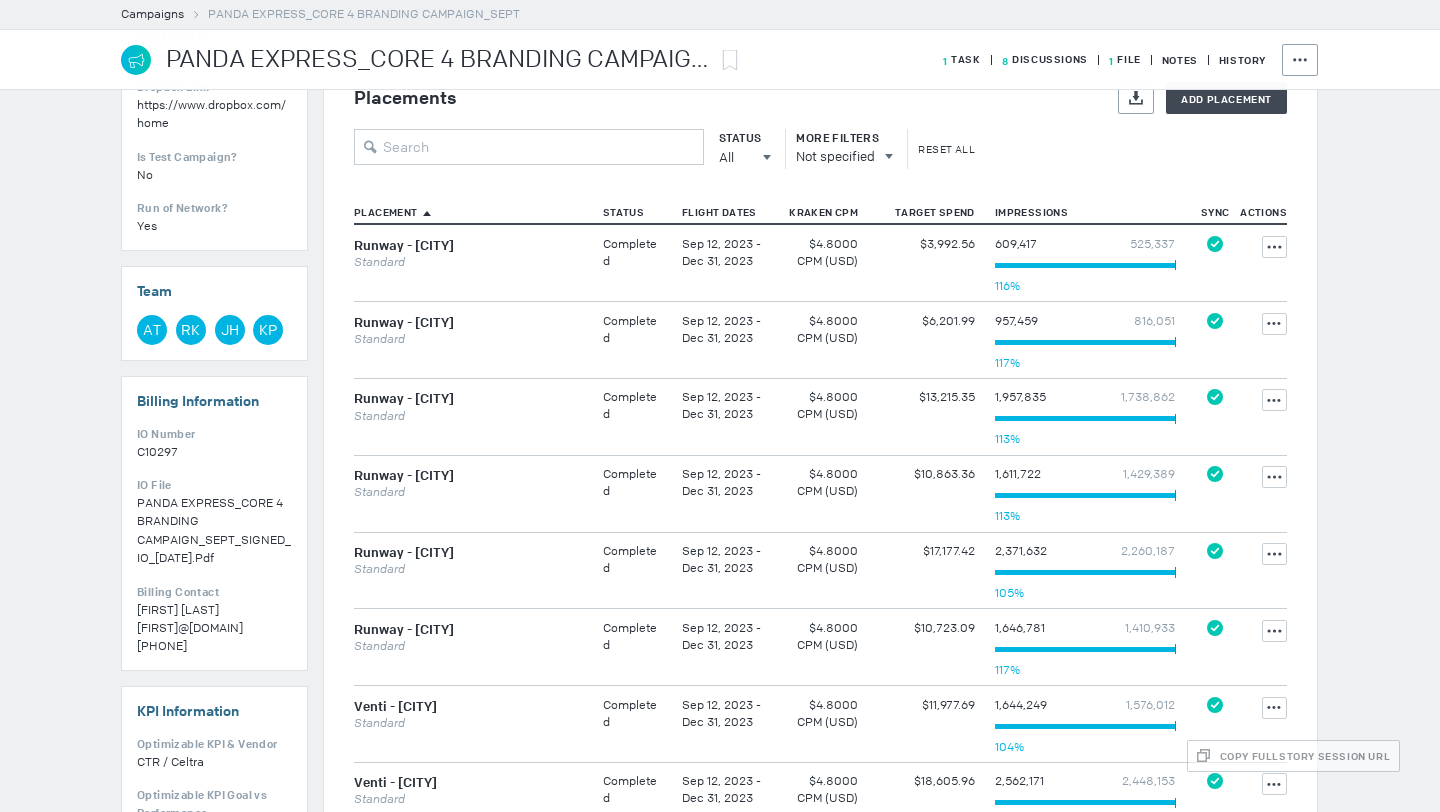 scroll, scrollTop: 686, scrollLeft: 0, axis: vertical 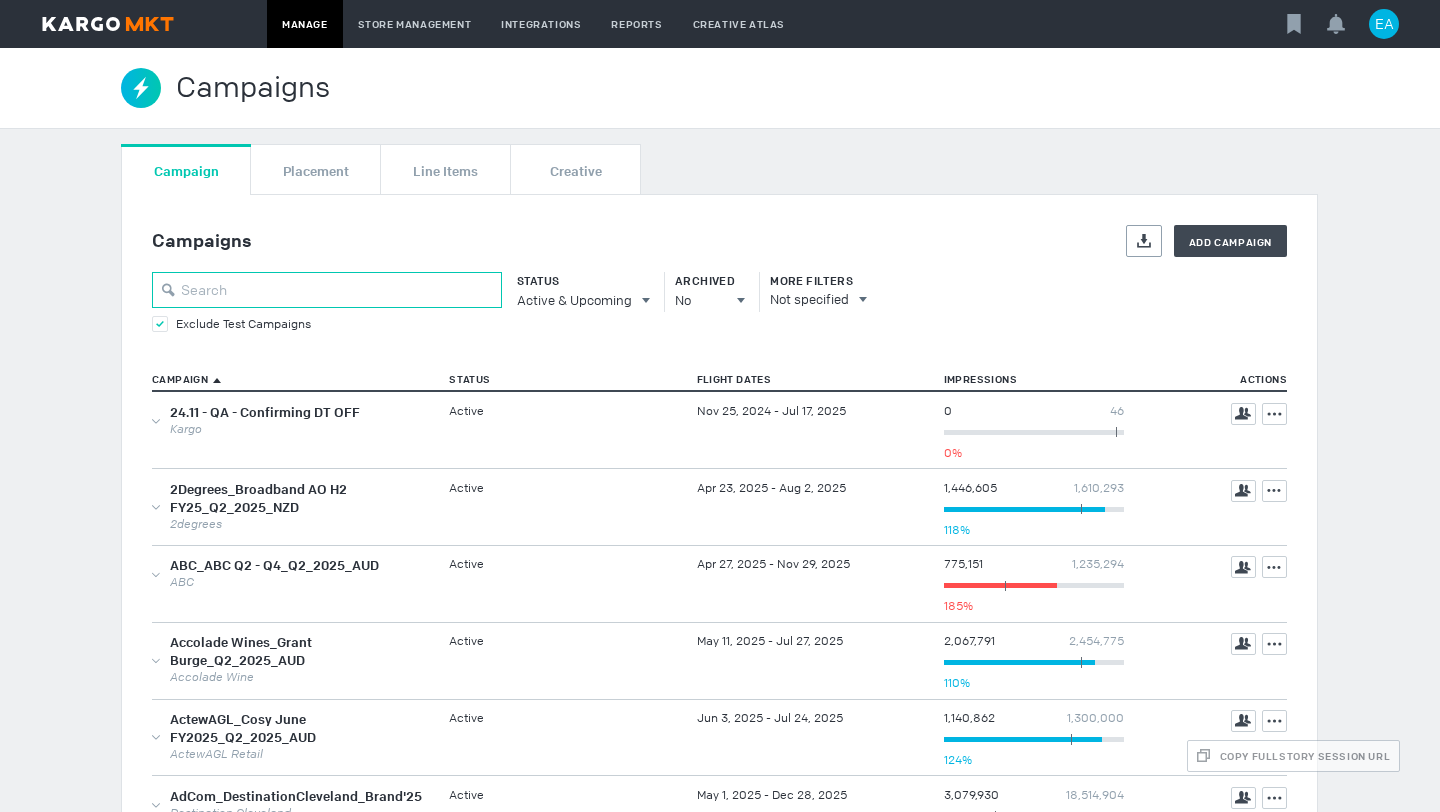 click at bounding box center [327, 290] 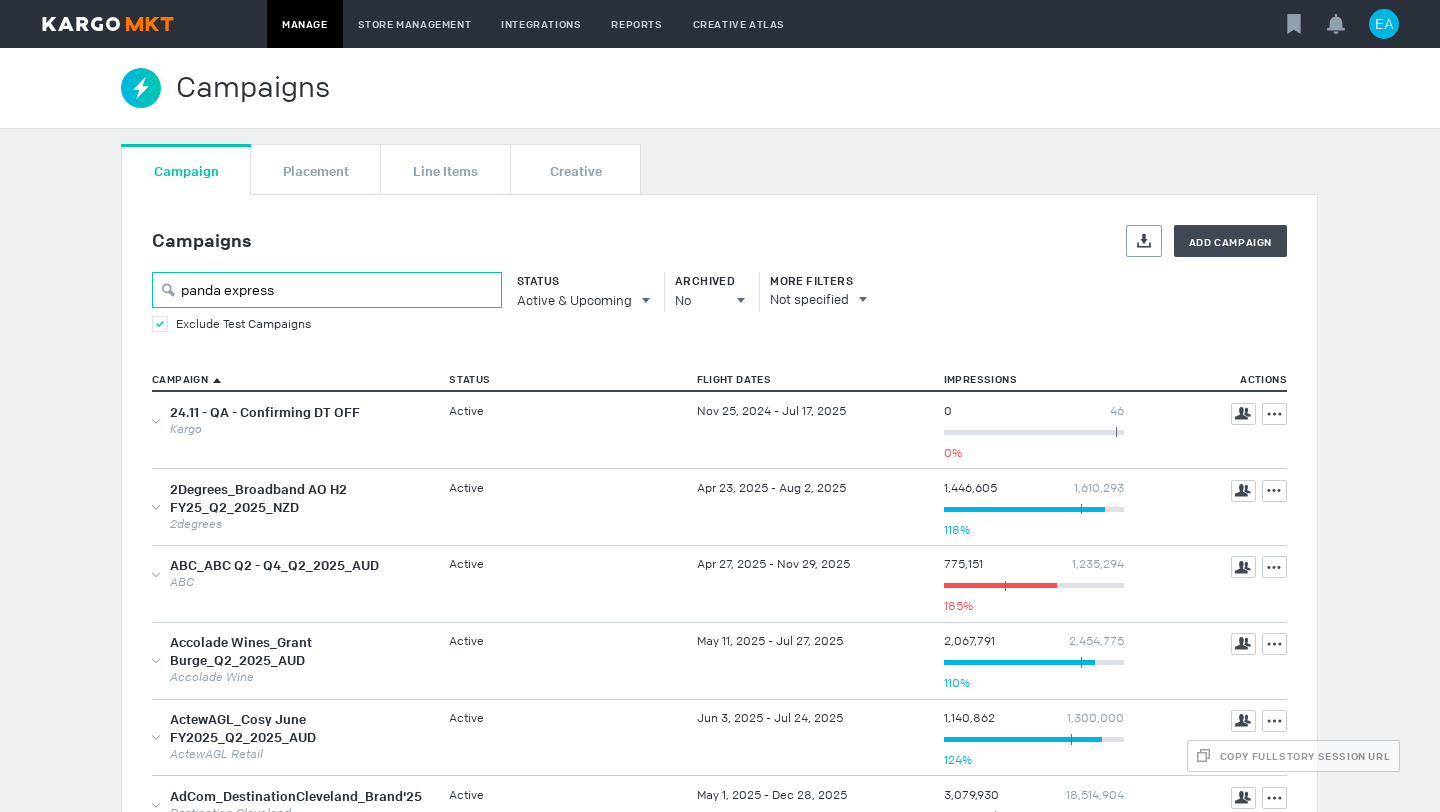 type on "panda express" 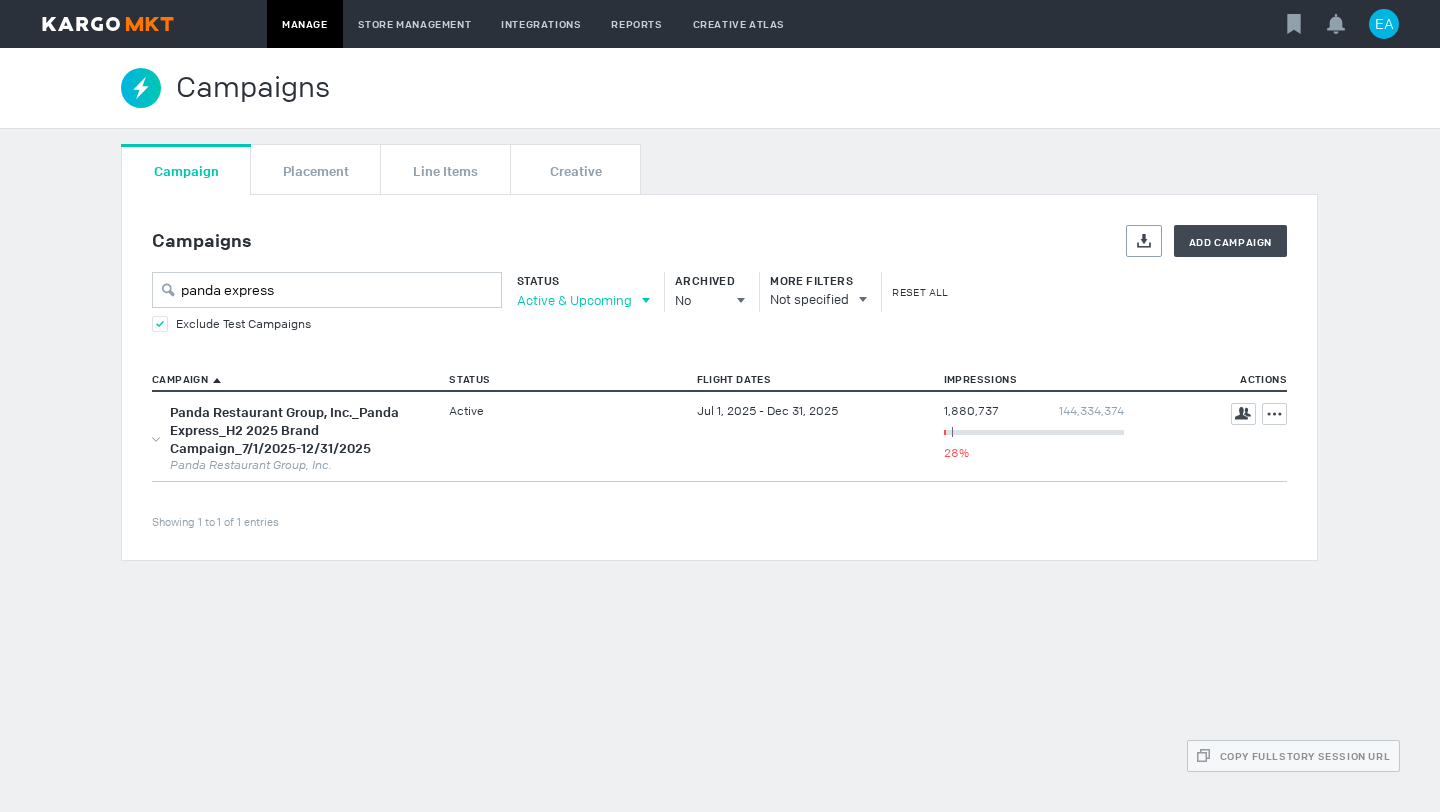 click on "Active & Upcoming" at bounding box center [574, 300] 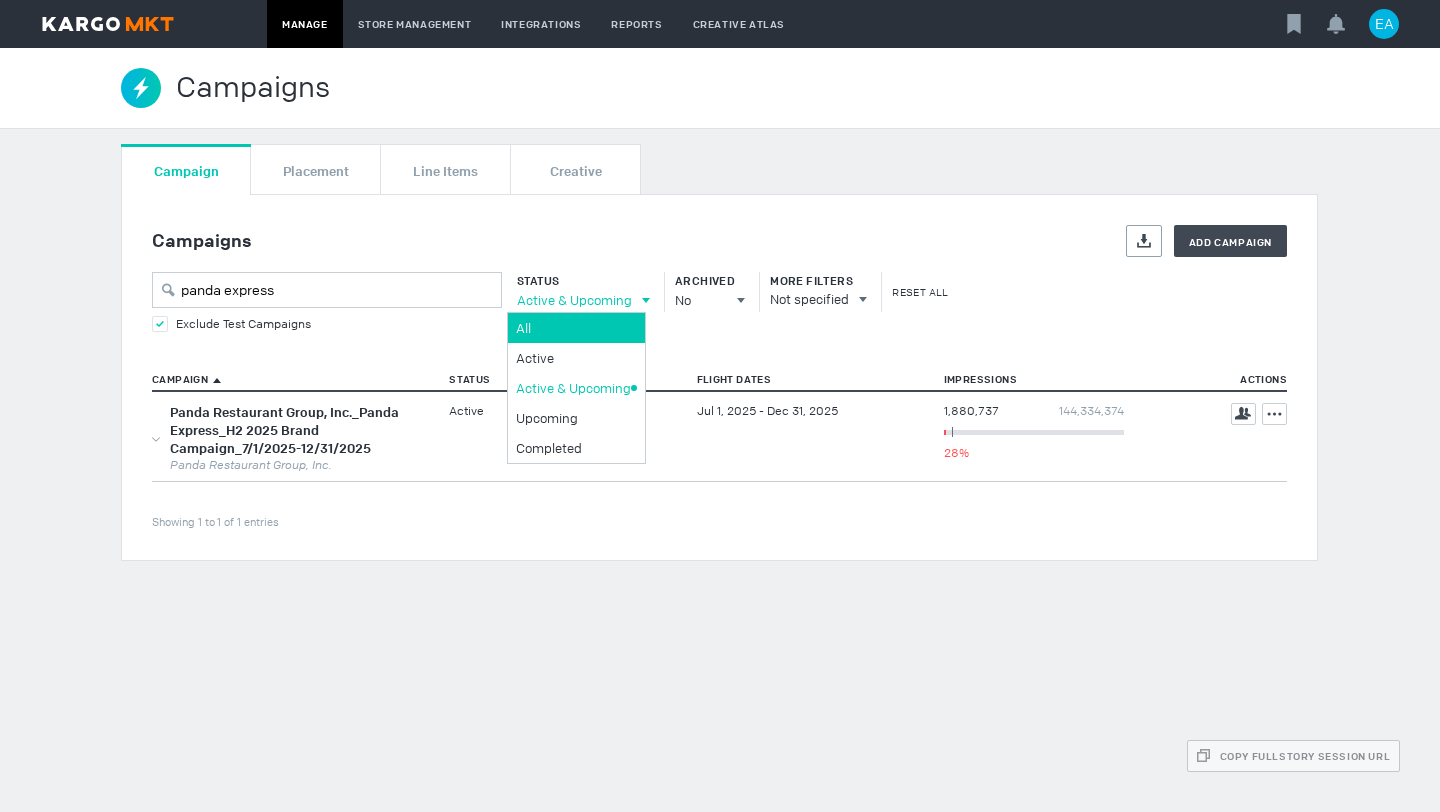 click on "All" at bounding box center (573, 328) 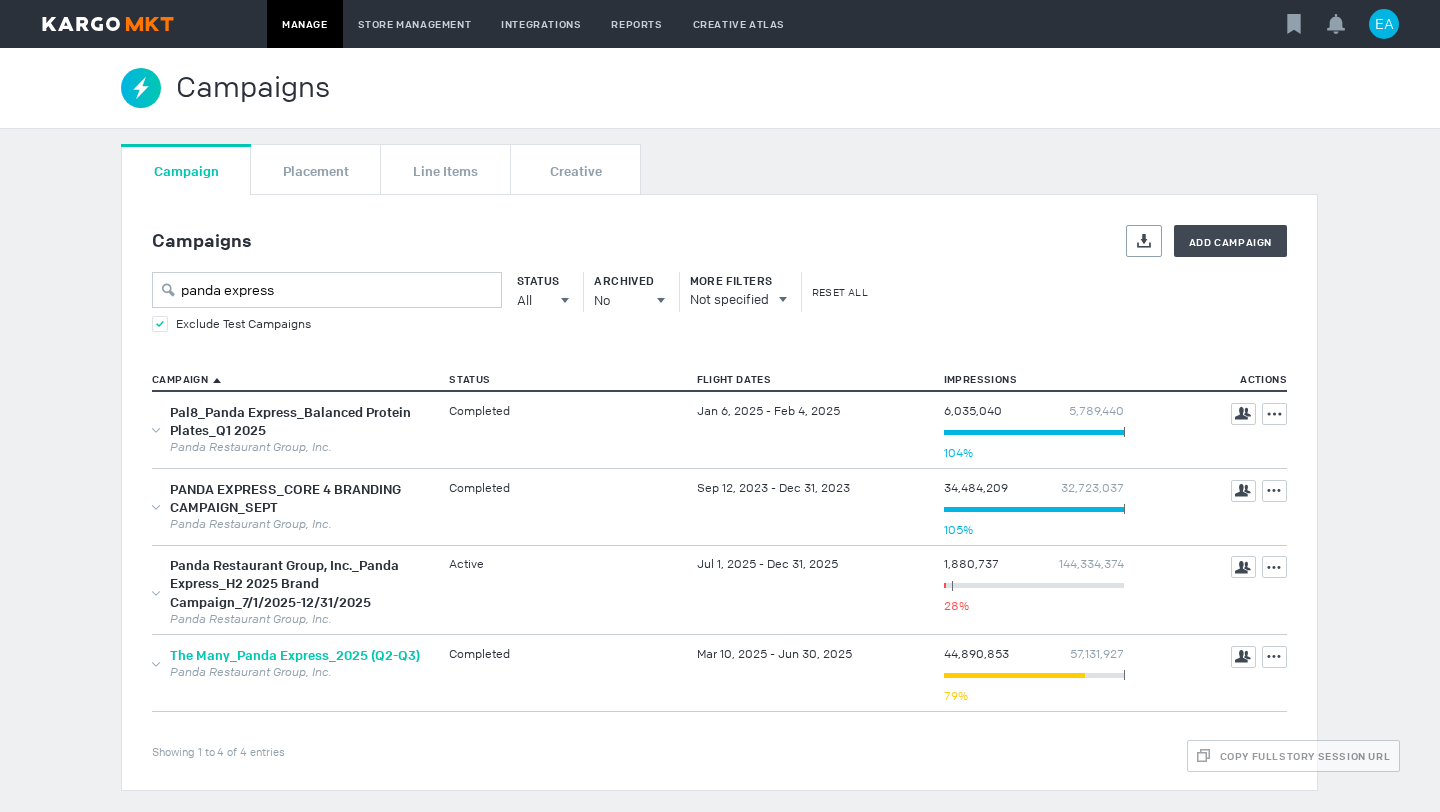 click on "The Many_Panda Express_2025 (Q2-Q3)" at bounding box center [295, 655] 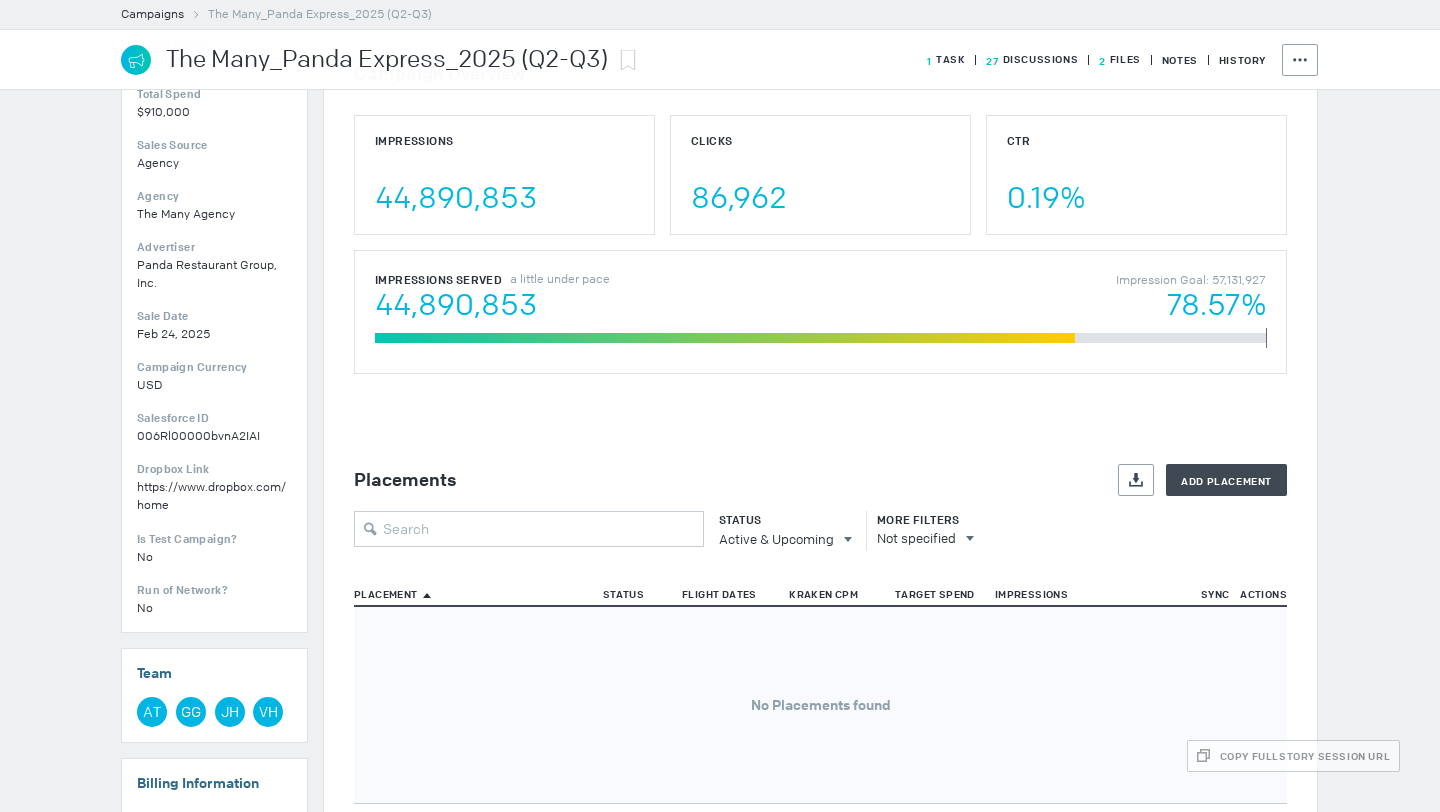 scroll, scrollTop: 301, scrollLeft: 0, axis: vertical 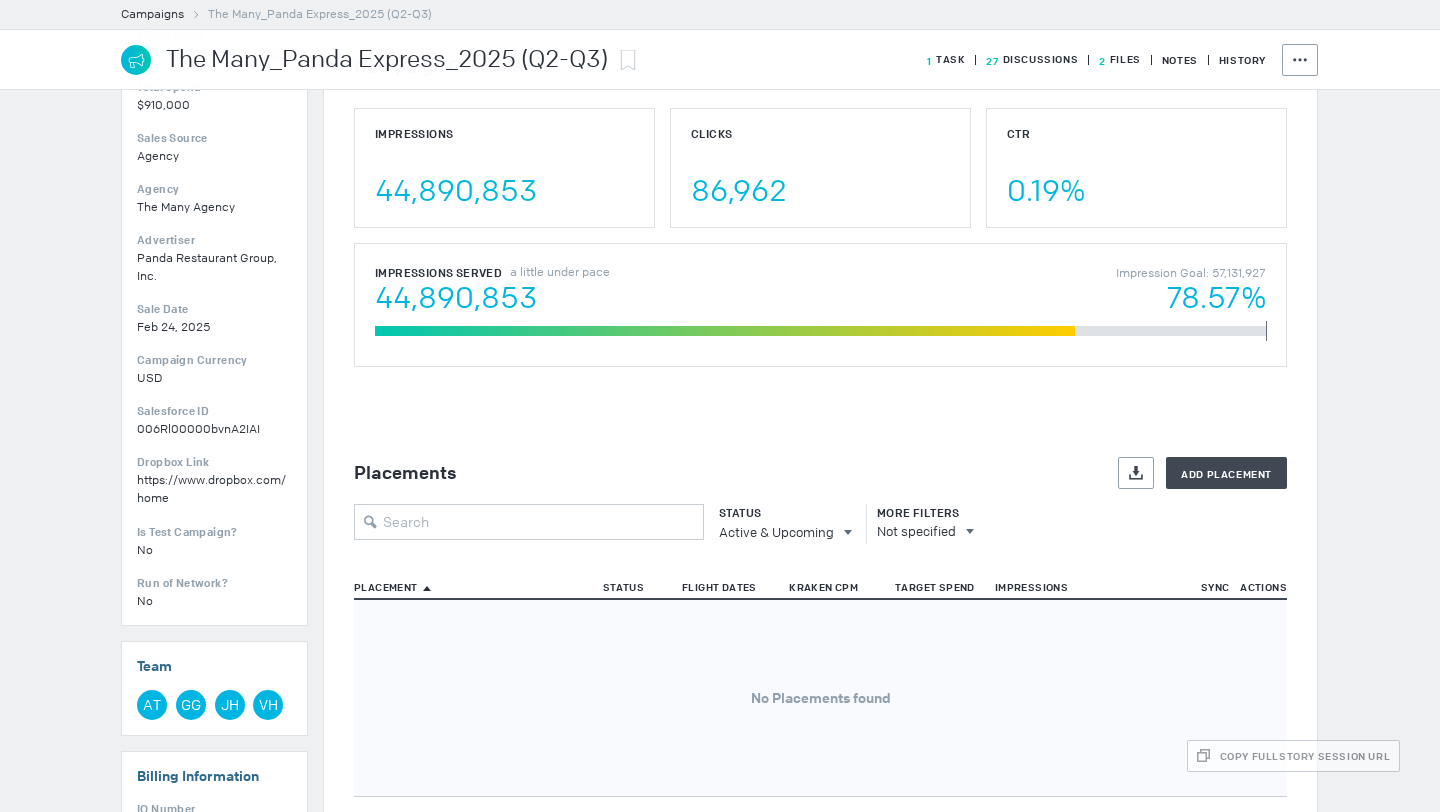 click on "Active & Upcoming" at bounding box center [776, 532] 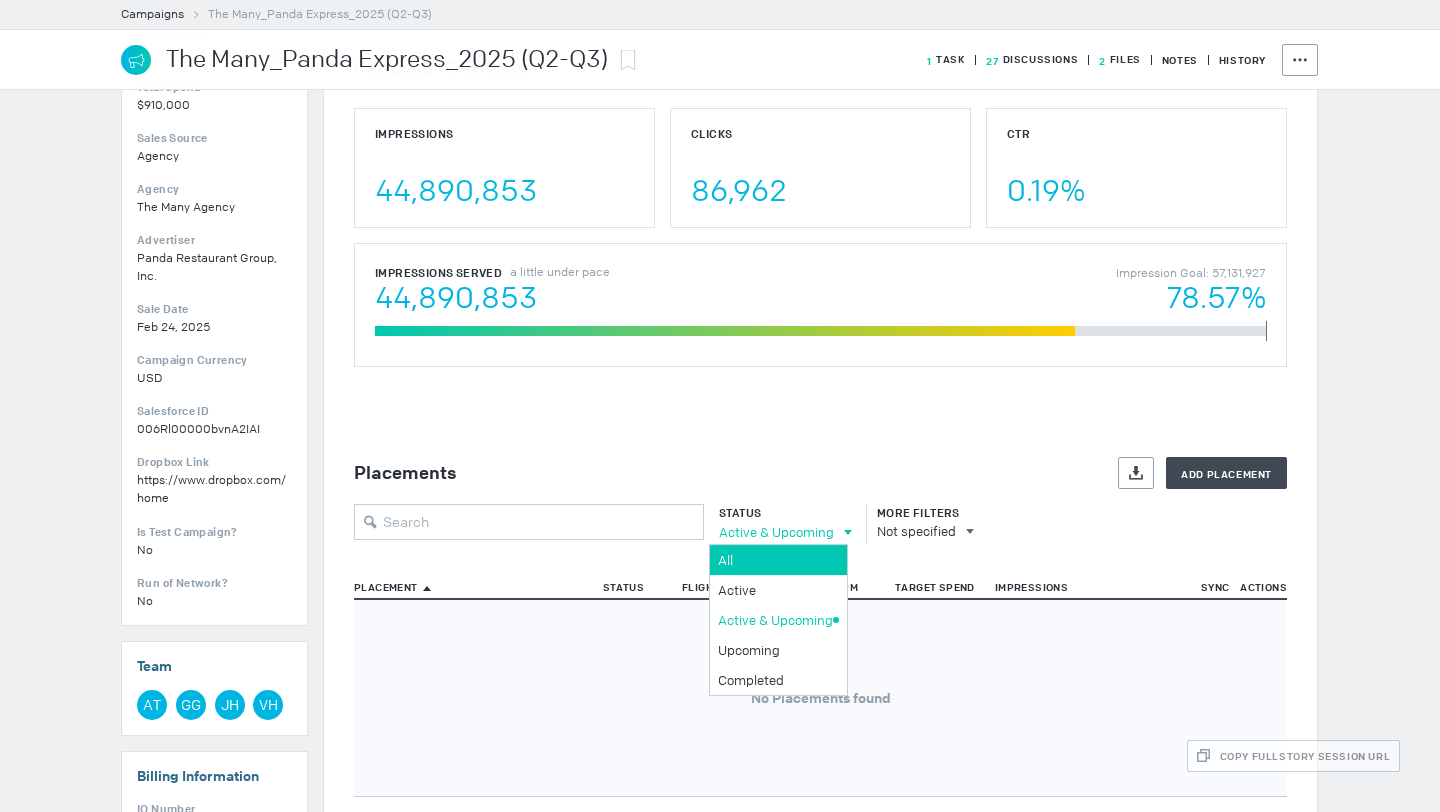 click on "All" at bounding box center [775, 560] 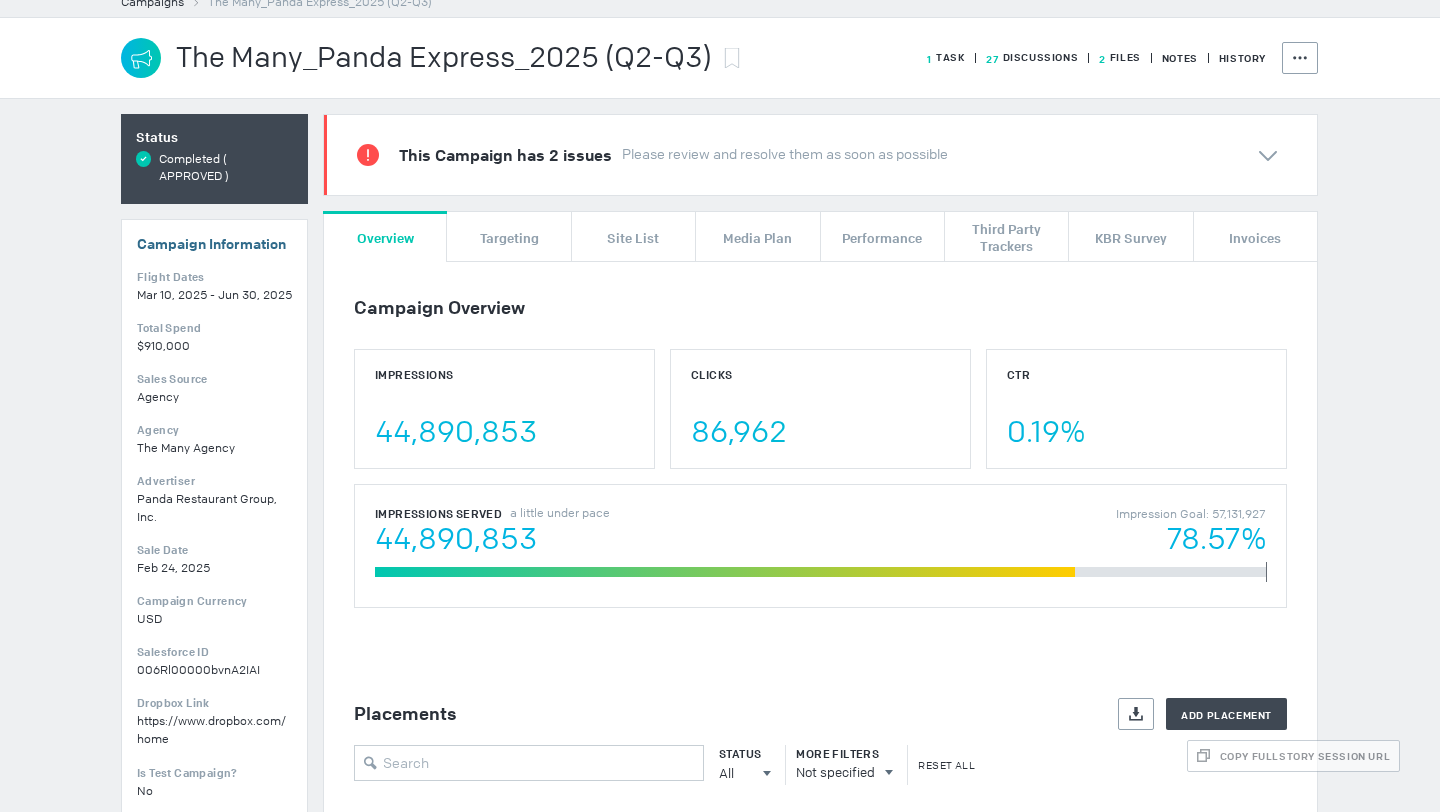 scroll, scrollTop: 43, scrollLeft: 0, axis: vertical 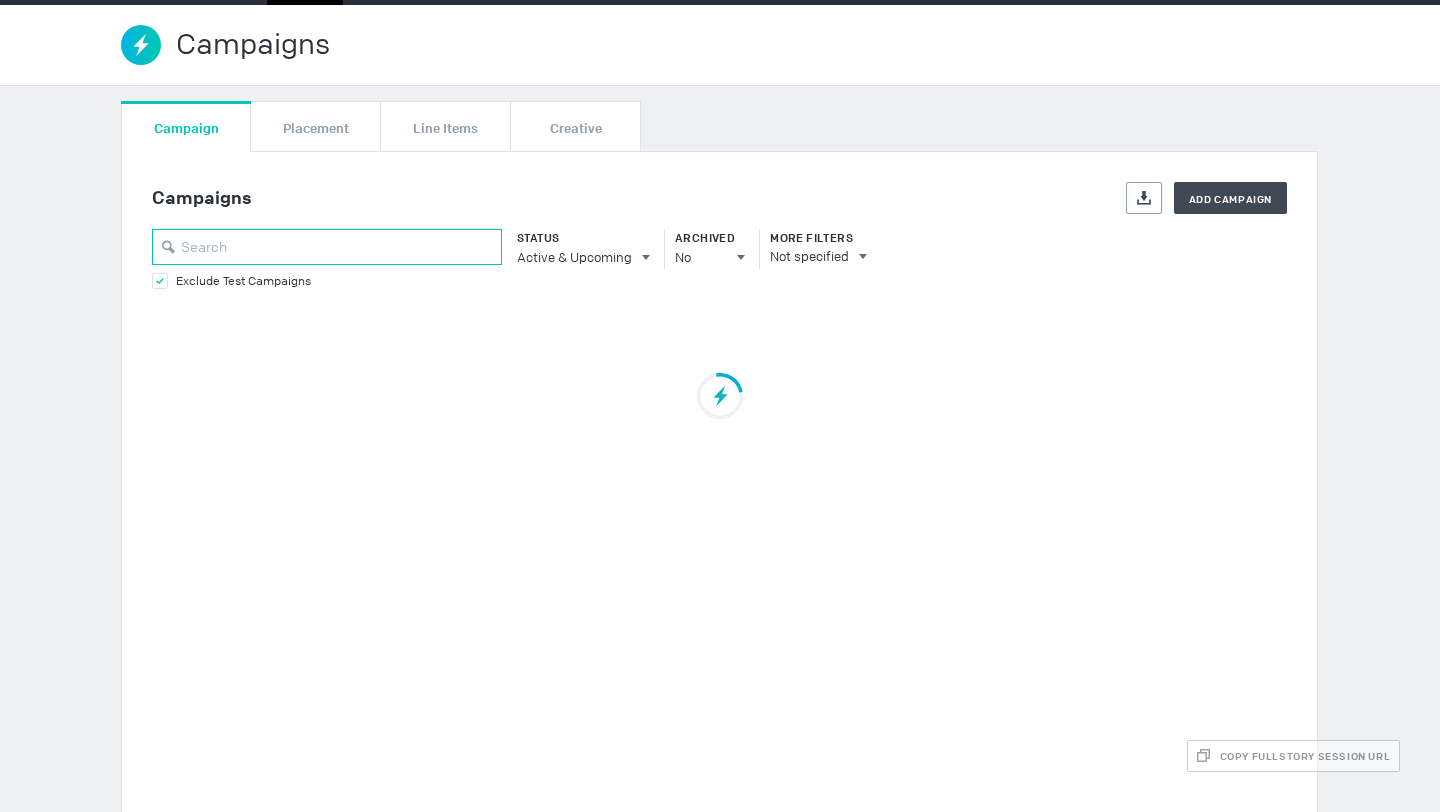 click at bounding box center (327, 247) 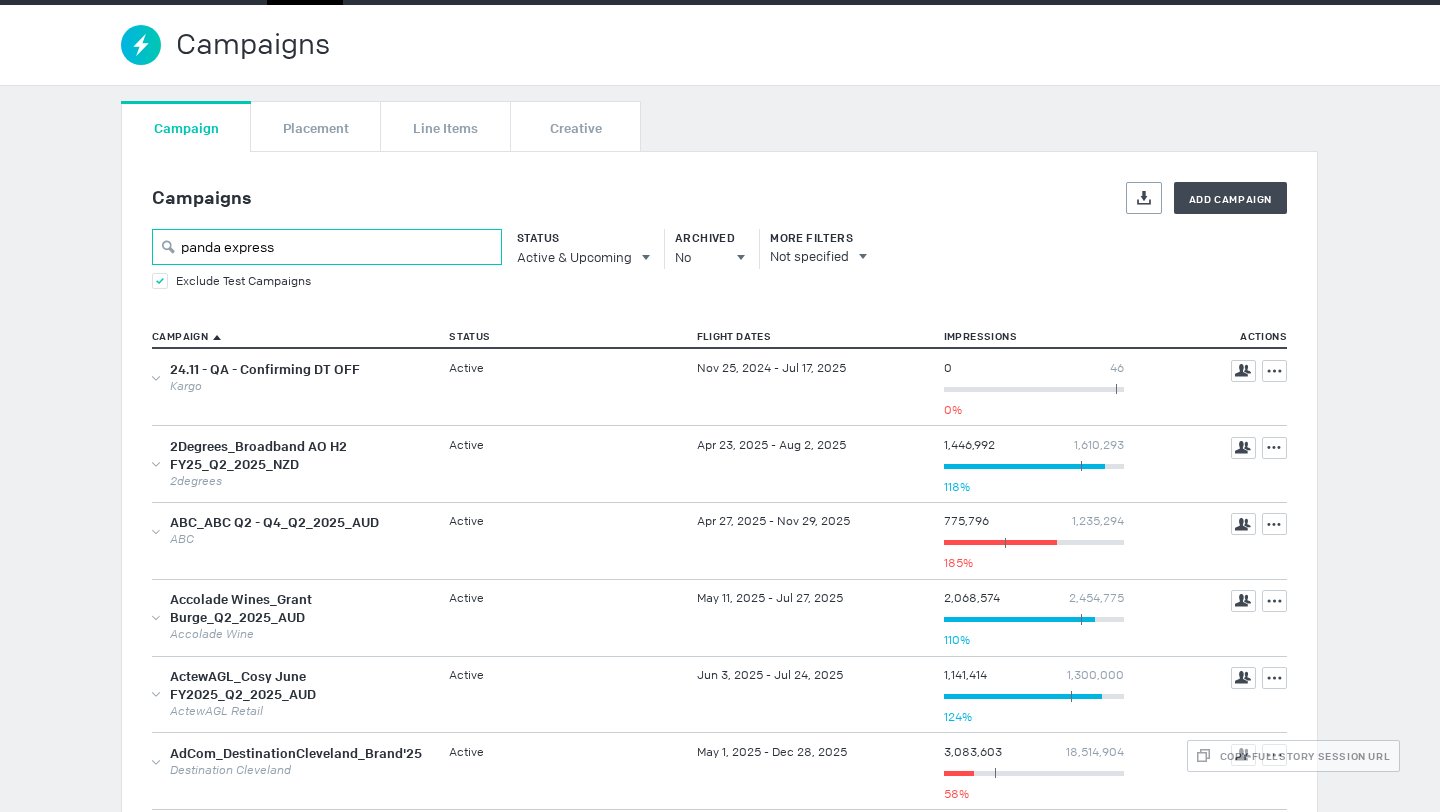 type on "panda express" 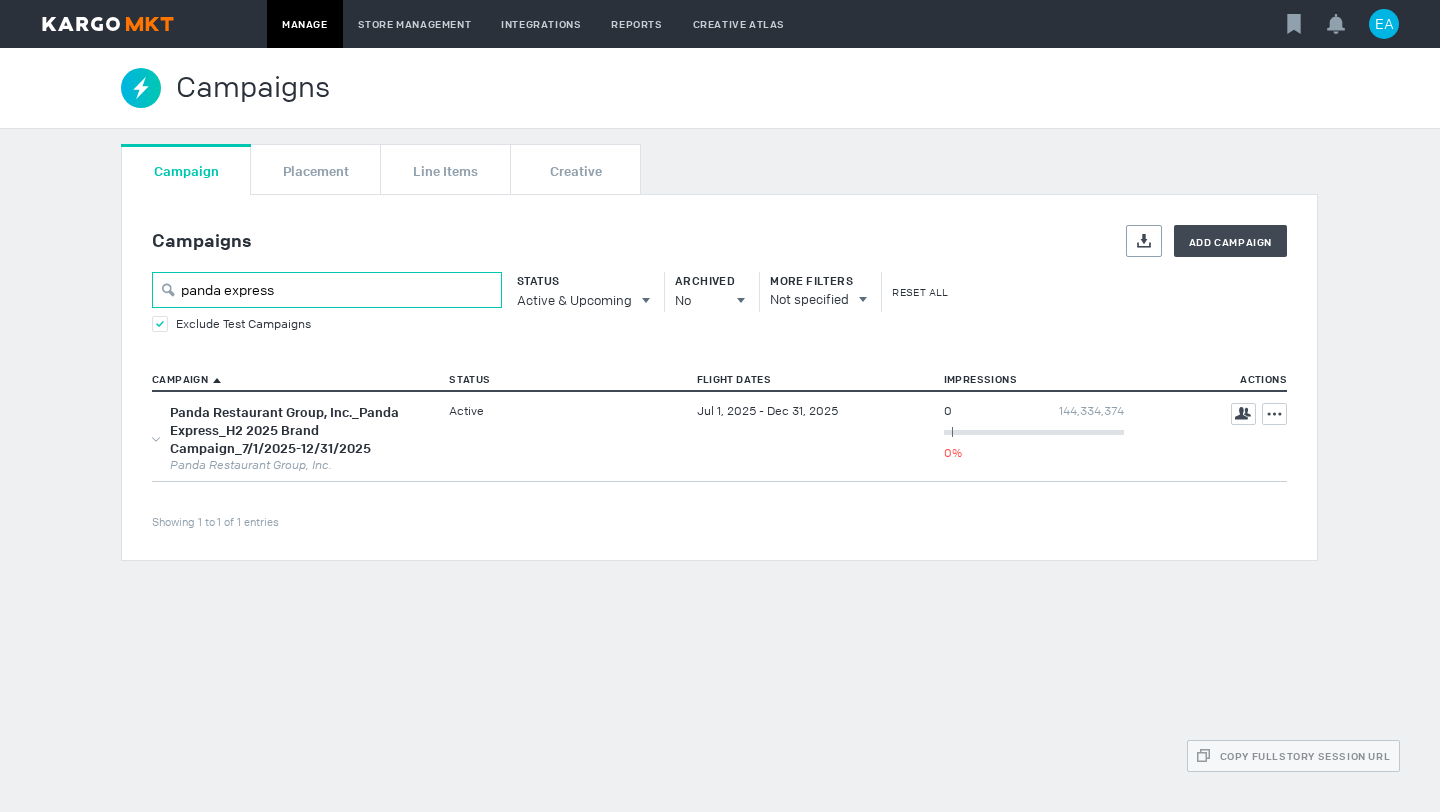 scroll, scrollTop: 0, scrollLeft: 0, axis: both 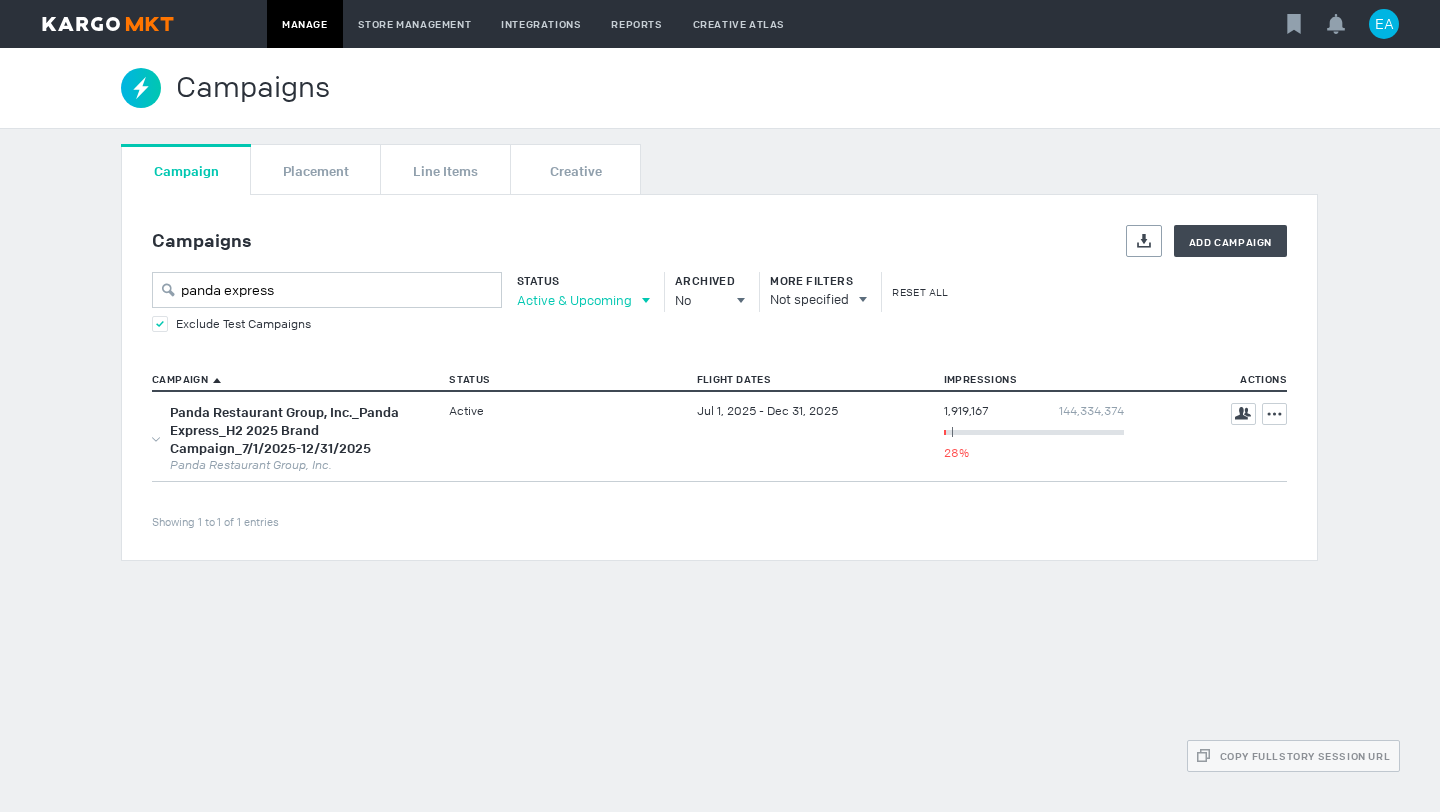 click on "Active & Upcoming" at bounding box center (574, 300) 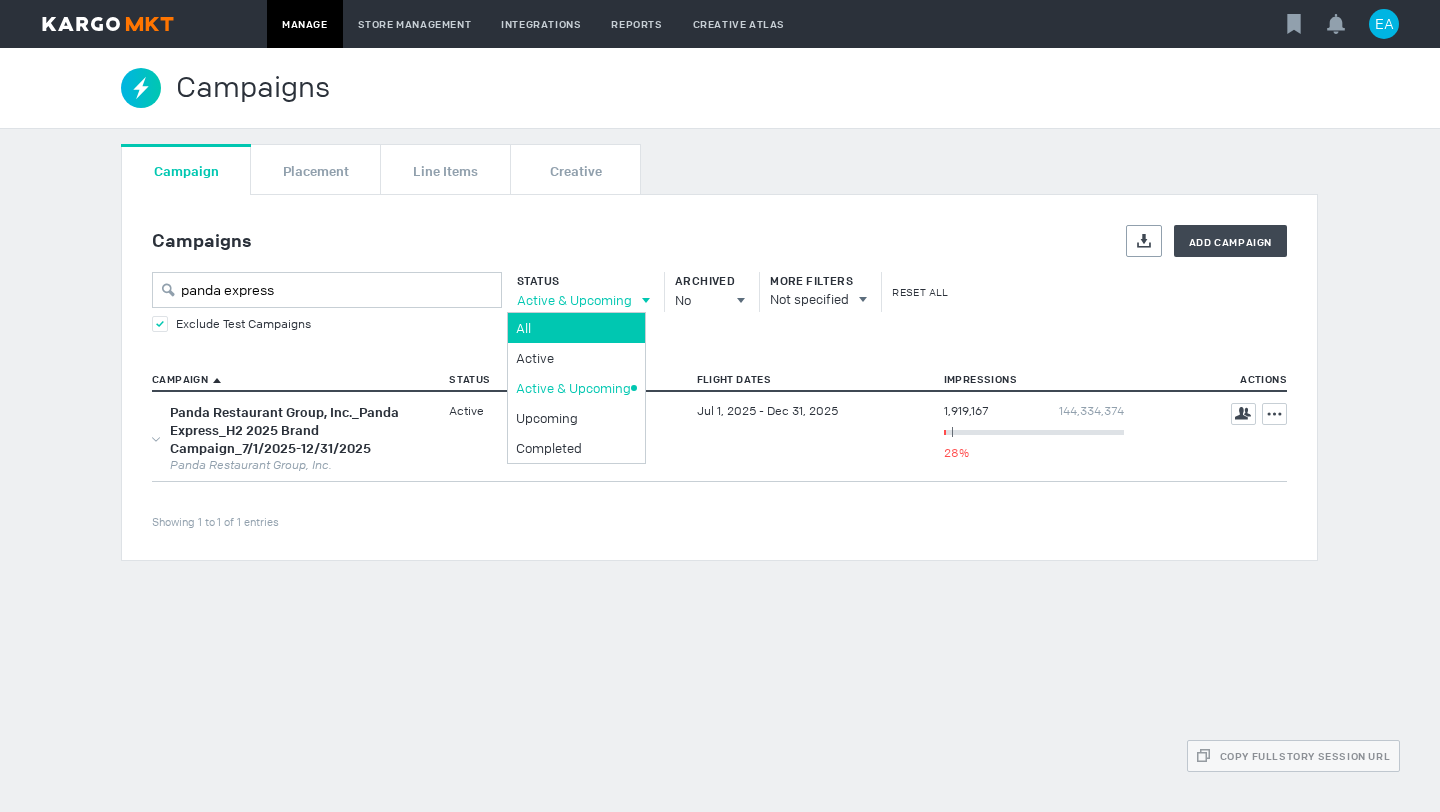 click on "All" at bounding box center [573, 328] 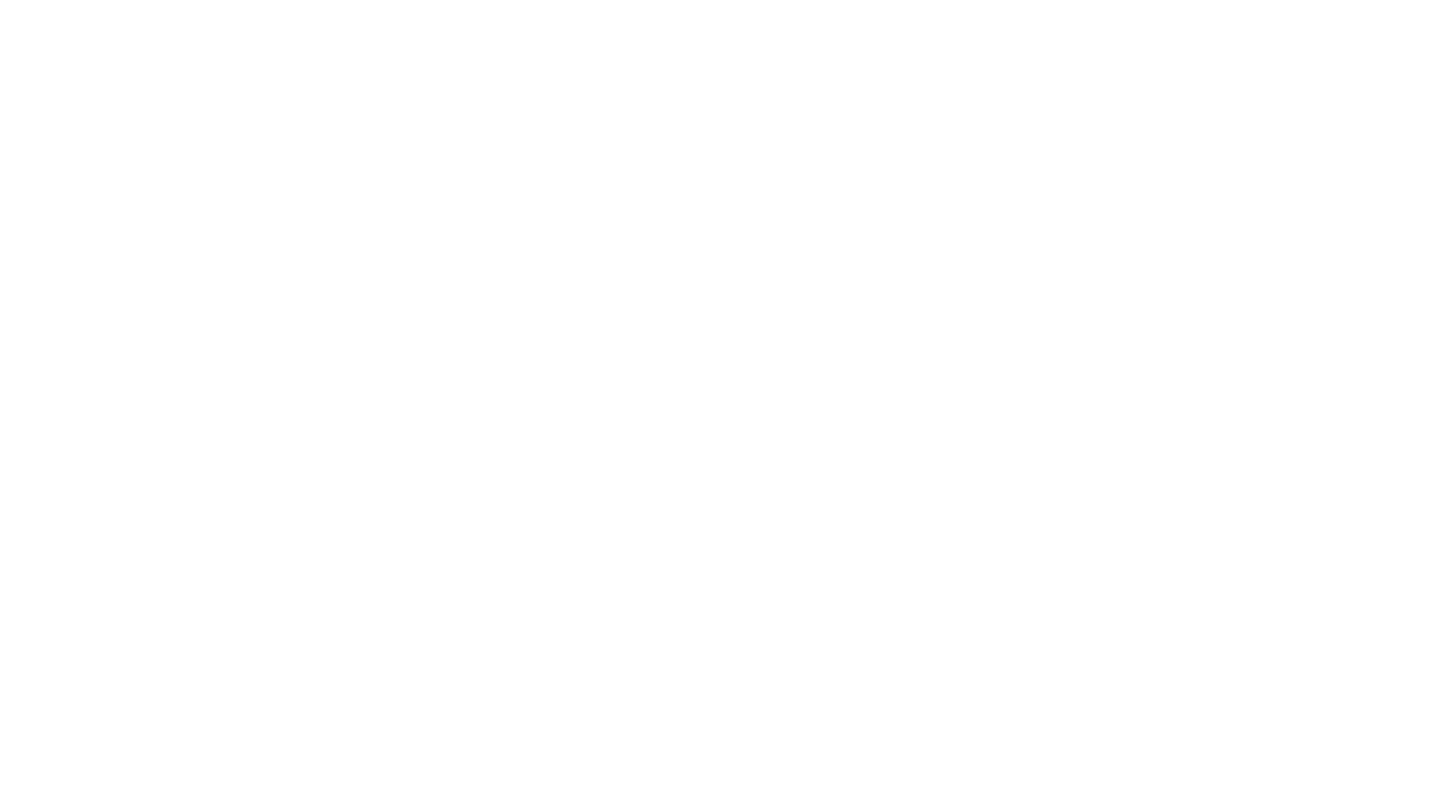 scroll, scrollTop: 0, scrollLeft: 0, axis: both 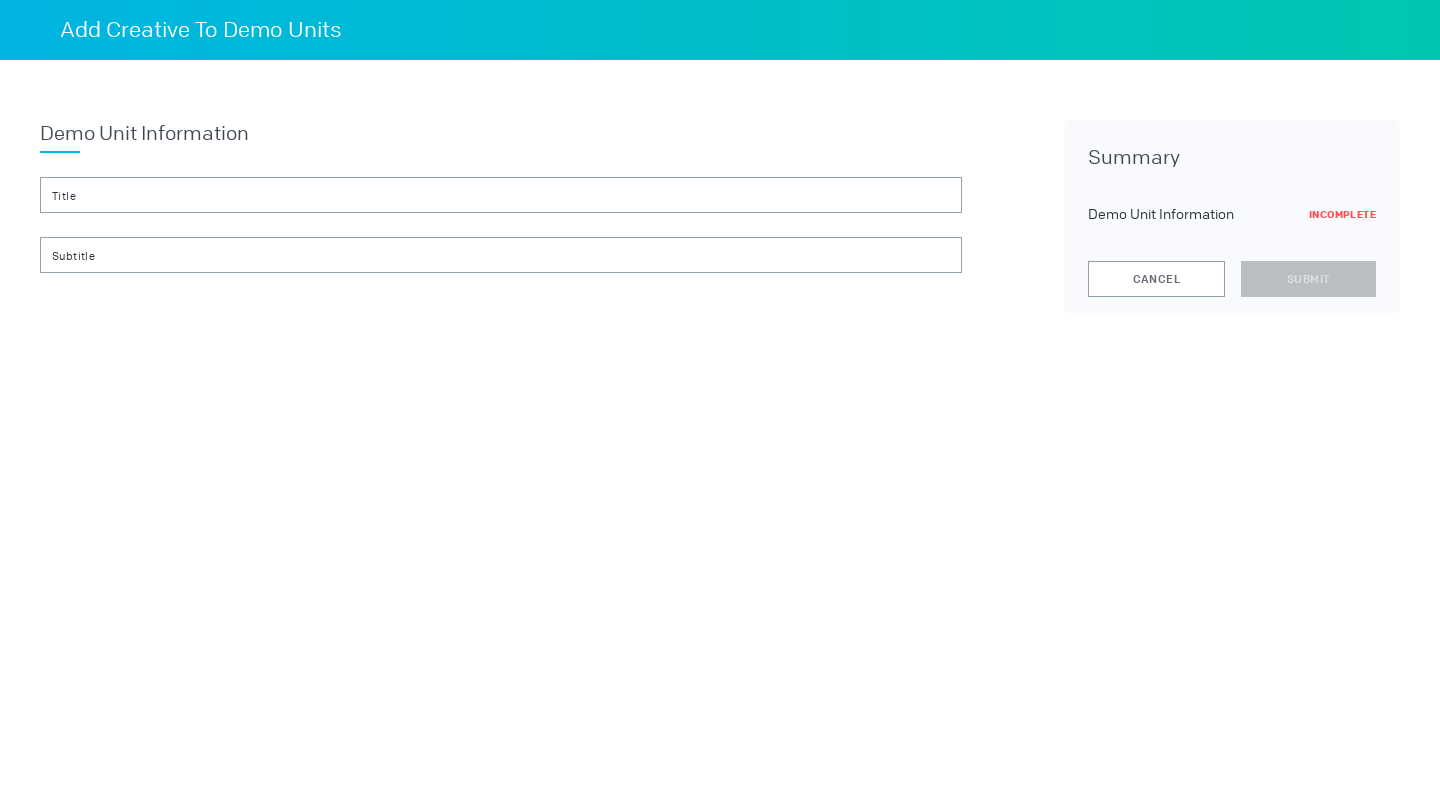 click on "Add Creative To Demo Units" at bounding box center [720, 30] 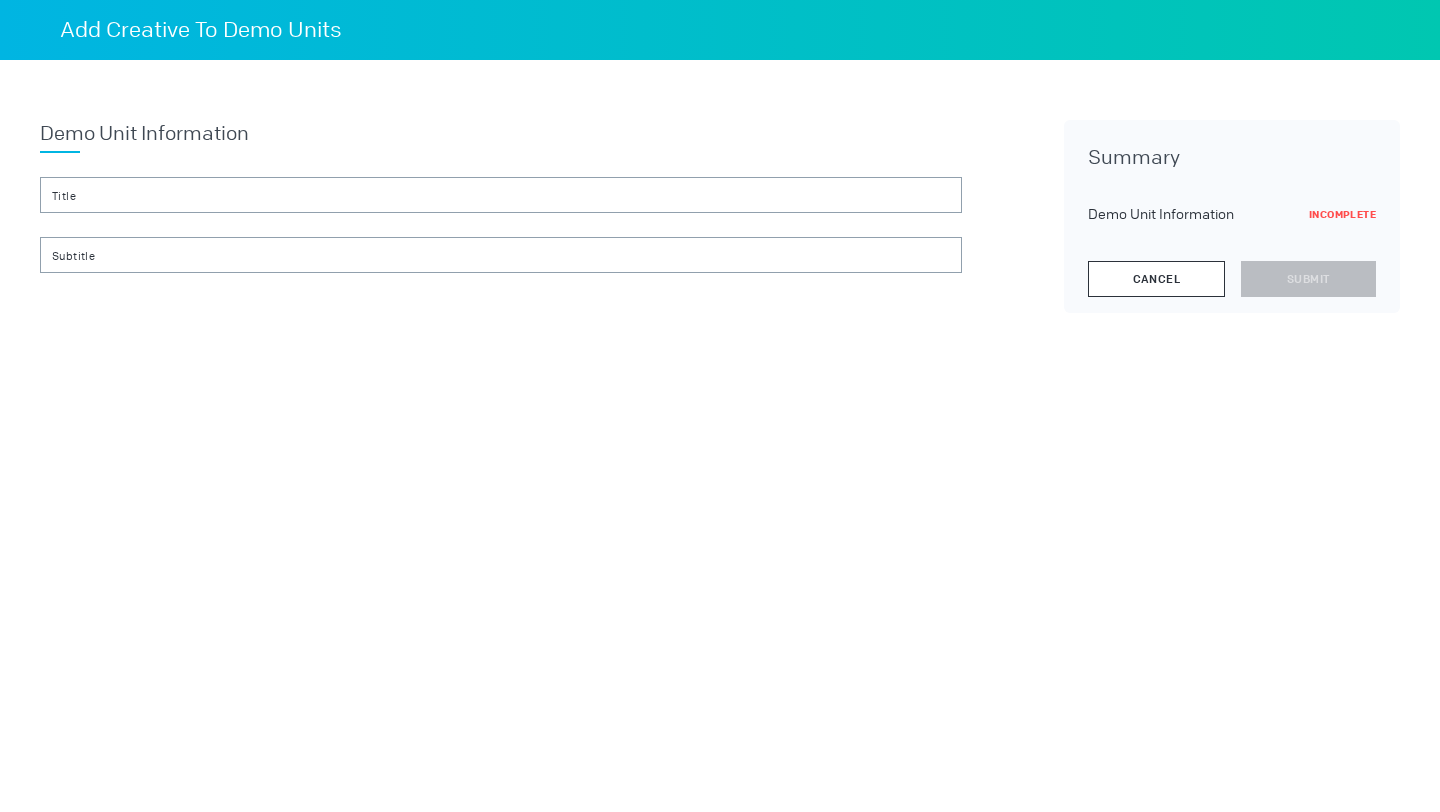 click on "Cancel" at bounding box center (1156, 279) 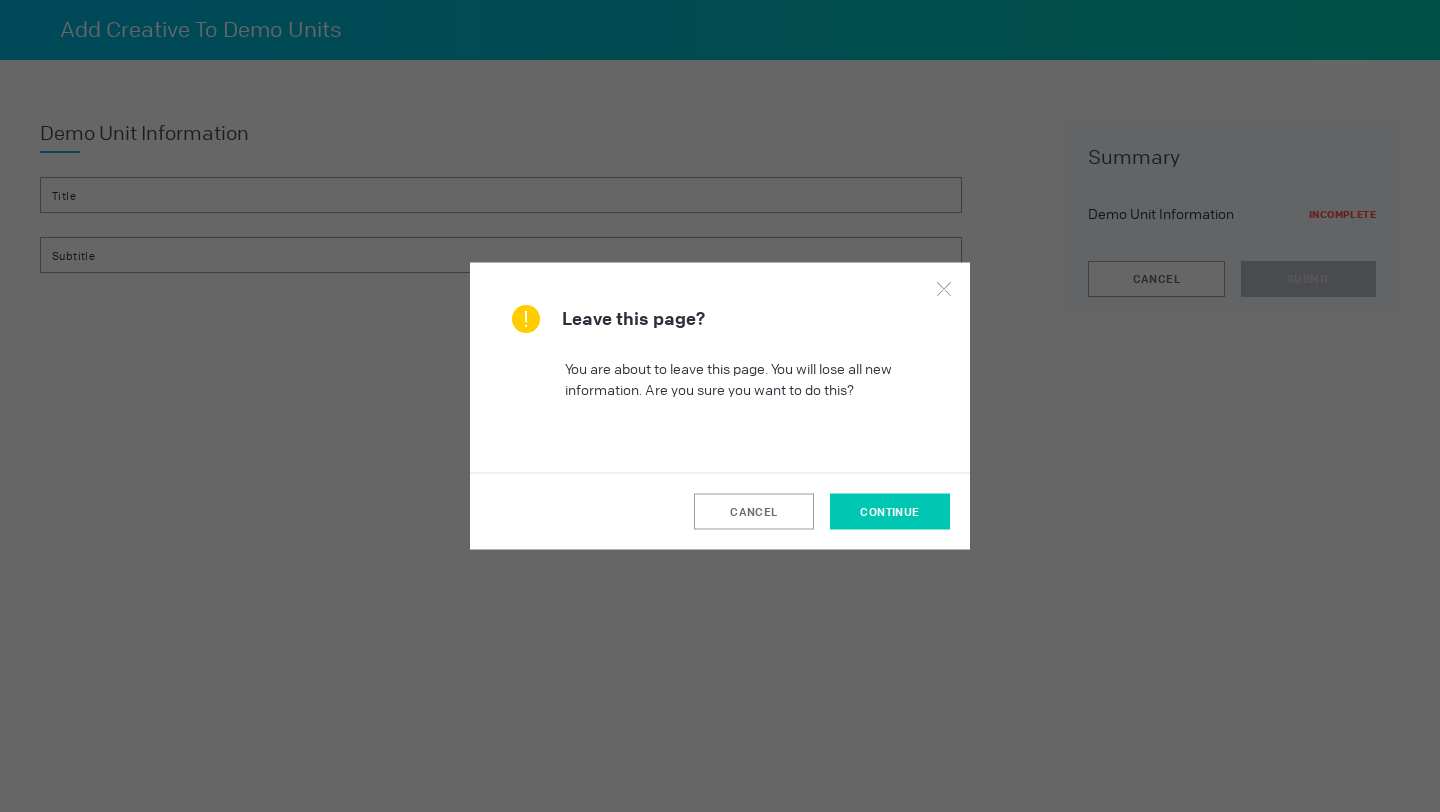 click on "continue" at bounding box center [890, 512] 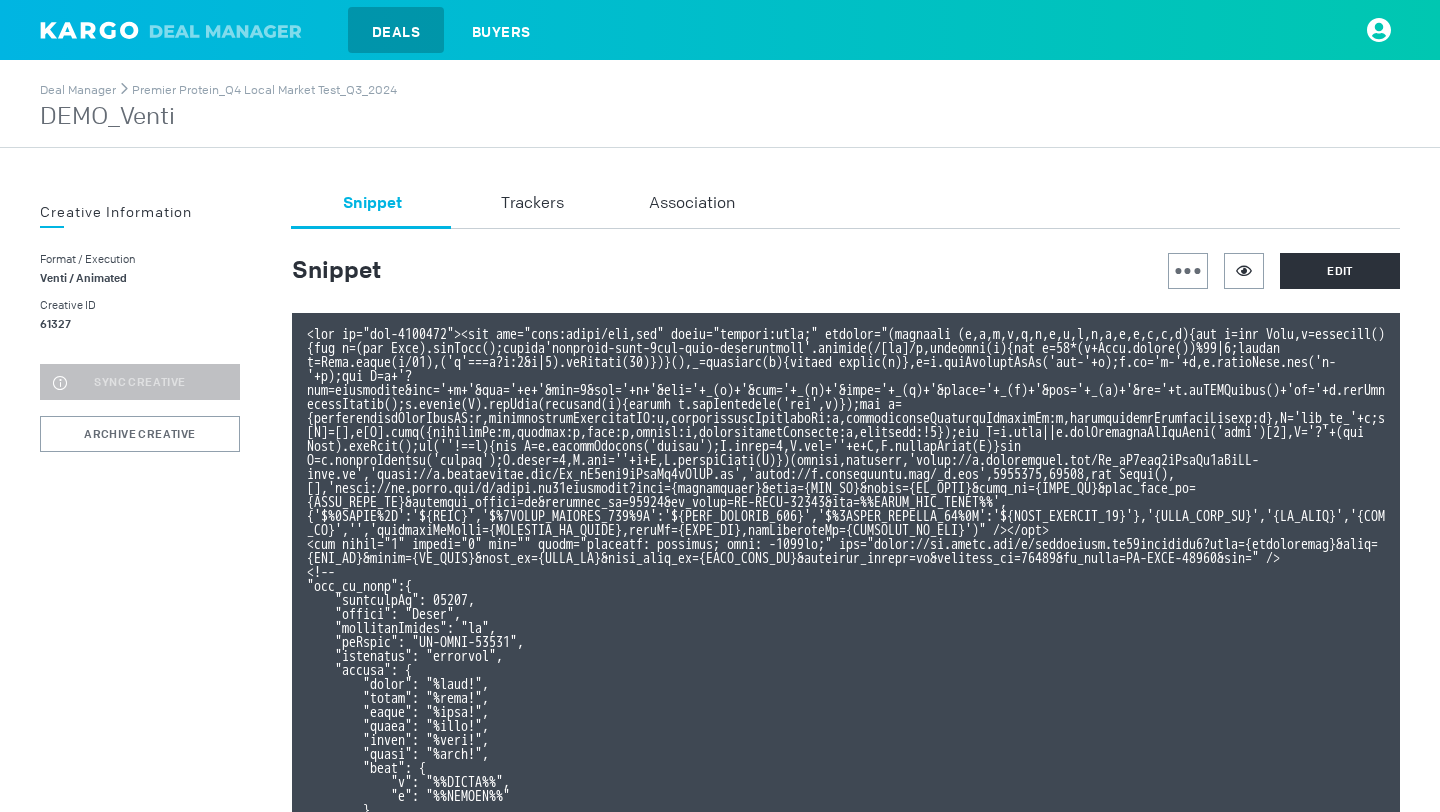 click at bounding box center (176, 30) 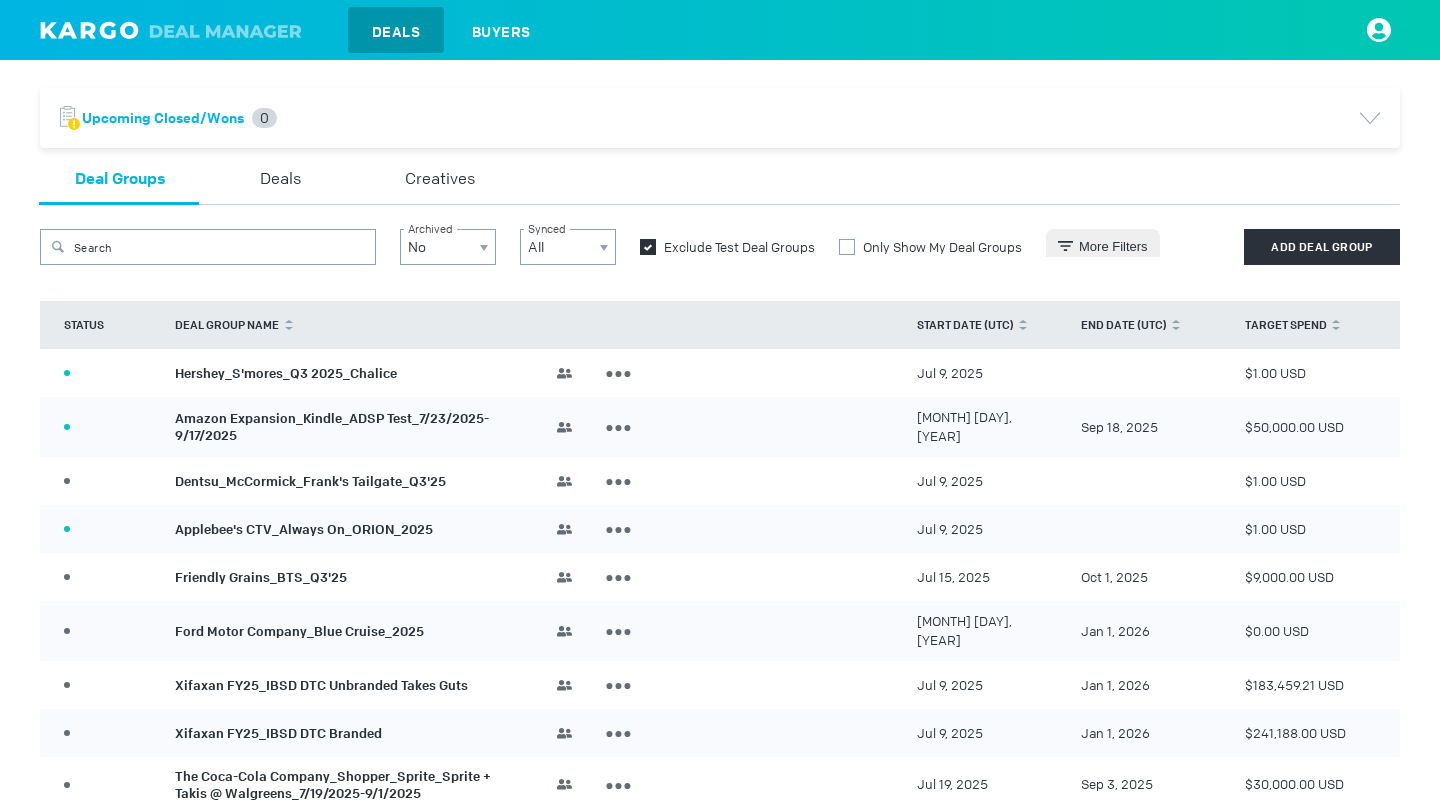 click on "Deal Groups Deals Creatives Search Archived  No  Synced  All  Exclude Test Deal Groups Only Show My Deal Groups More Filters Add Deal Group  Key   is already in use   Key   is already in use   Key   is already in use   Key   is already in use  Clear All  STATUS   DEAL GROUP NAME         START DATE (UTC)   END DATE (UTC)   TARGET SPEND   ACTIVE  2  Hershey_S'mores_Q3 2025_Chalice  Team JS Justin Sluder Campaign Manager JC Jennifer Churchill Agency Sales Lead JD Jacquelyn Deering Client Service Manager CW Carly Weihe Client Service Manager  Edit Deal Group   Archive Deal Group  Jul 9, 2025    $1.00 USD  ACTIVE  2  Amazon Expansion_Kindle_ADSP Test_7/23/2025-9/17/2025  Team CY Cindy Yang Campaign Manager AA Aakash Arya Agency Sales Lead BN Brandon Nye Agency Sales Lead KK Kasey Kim Client Service Manager TL Travis Lee Client Service Manager  Edit Deal Group   Archive Deal Group  Jul 23, 2025  Sep 18, 2025  $50,000.00 USD  DRAFT  1  Dentsu_McCormick_Frank's Tailgate_Q3'25  Team DF Daniel Fung Campaign Manager LZ" at bounding box center [720, 936] 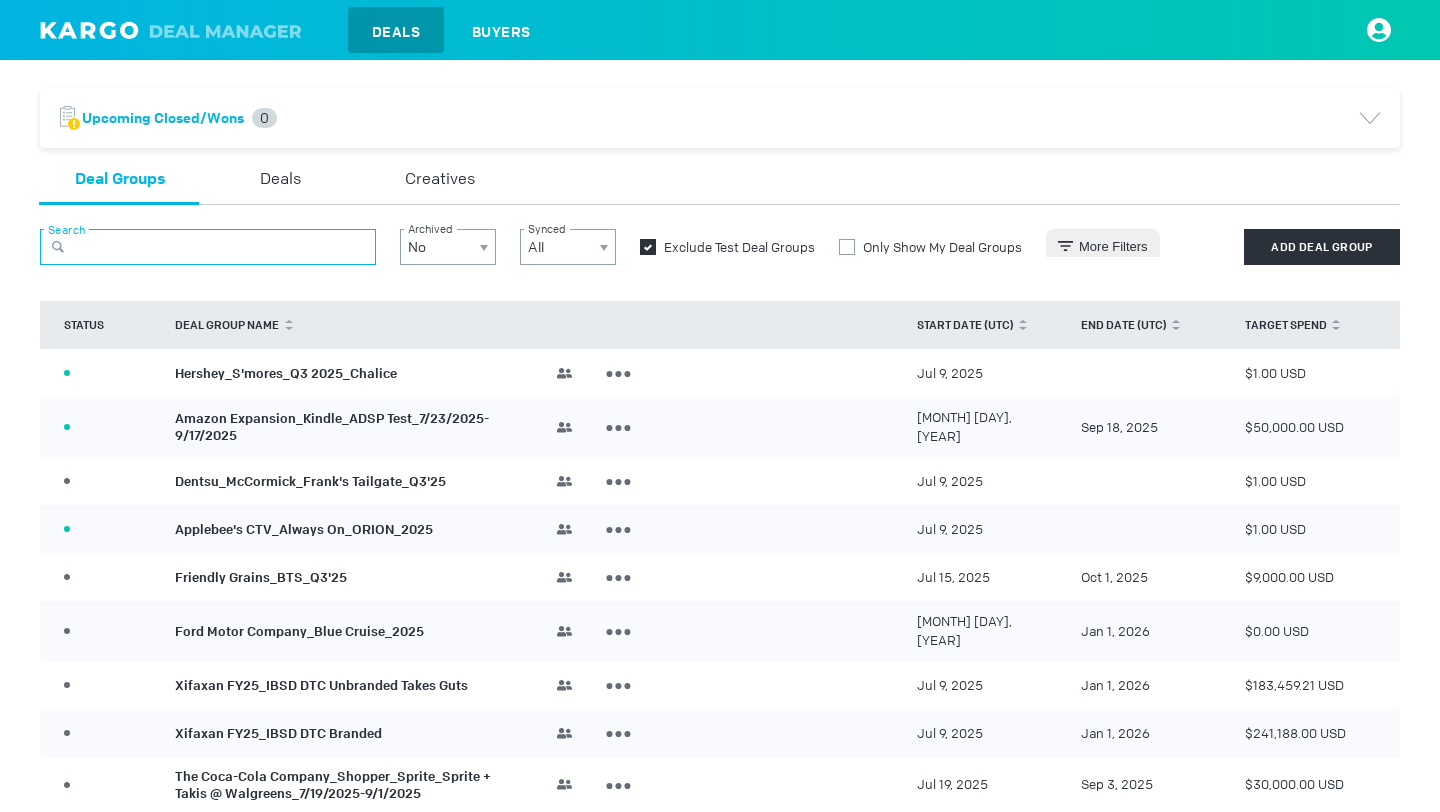 click at bounding box center [208, 247] 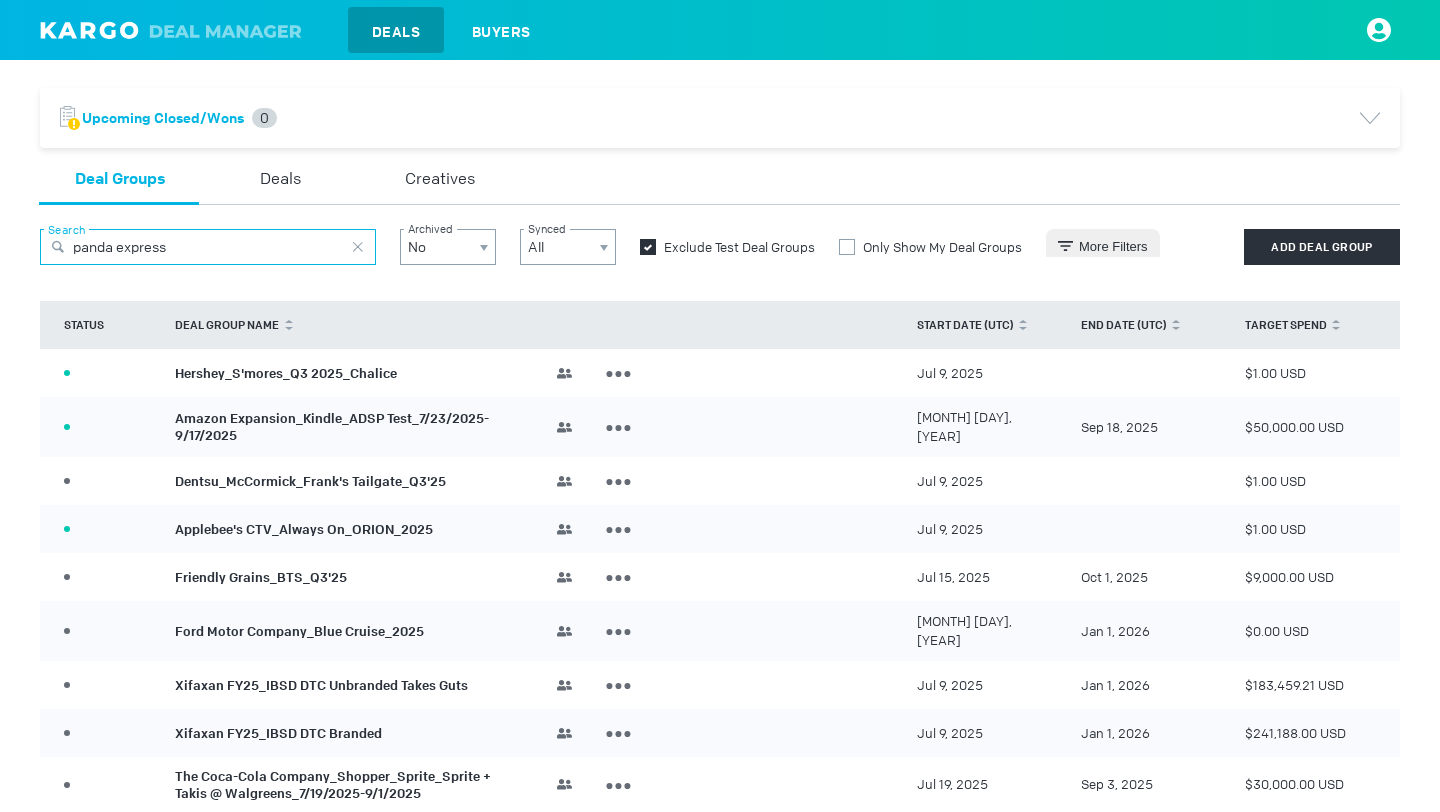 type on "panda express" 